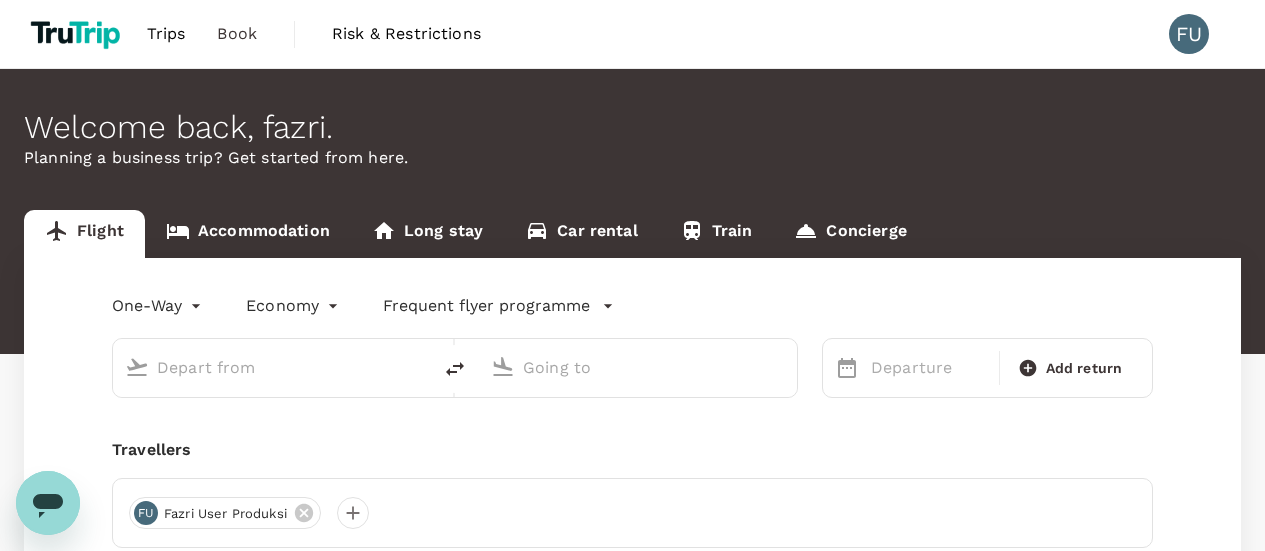 scroll, scrollTop: 0, scrollLeft: 0, axis: both 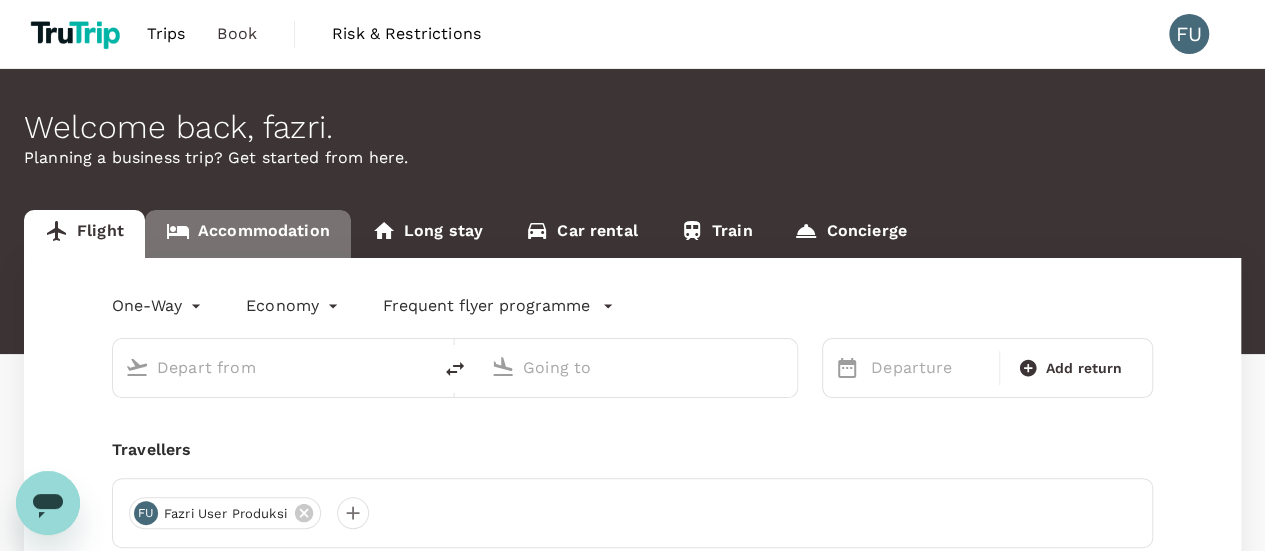 click on "Accommodation" at bounding box center [248, 234] 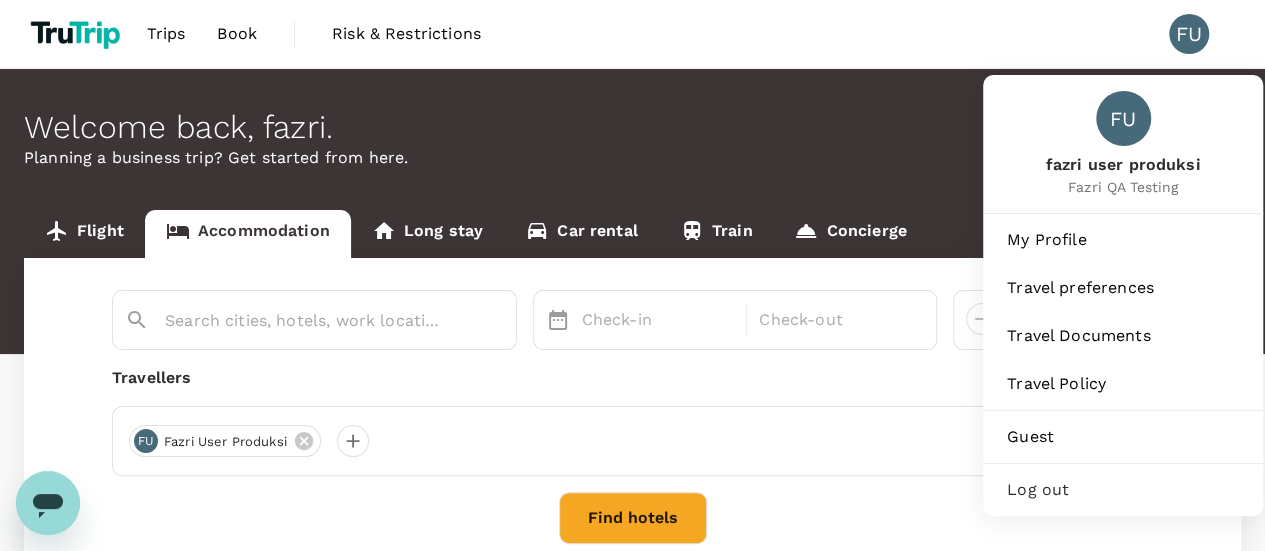 click on "FU fazri user produksi Fazri QA Testing" at bounding box center [1123, 144] 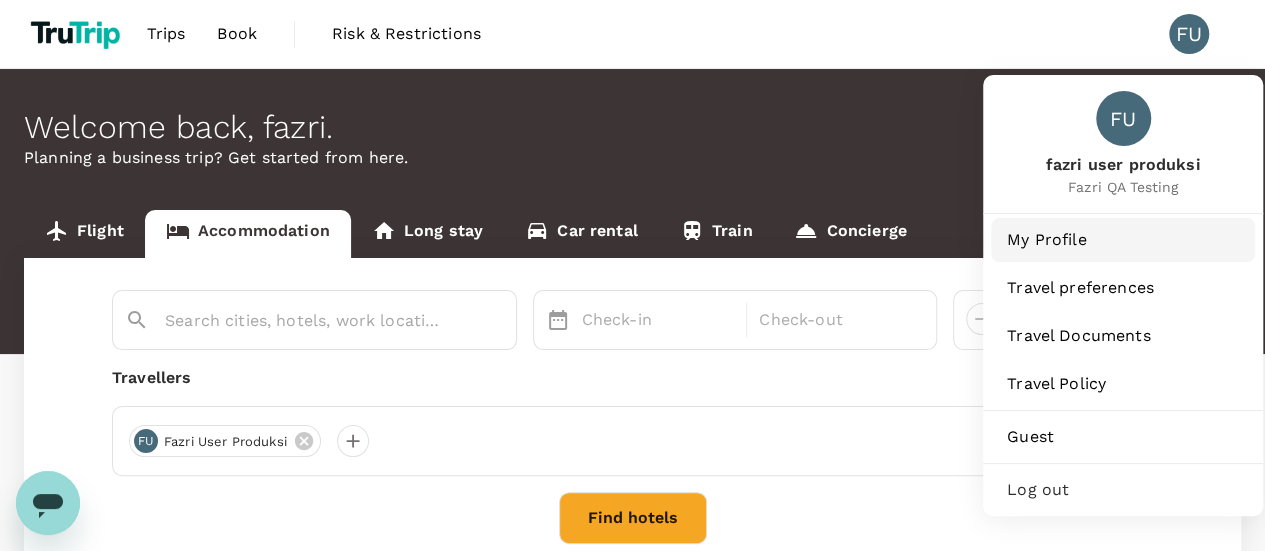 click on "My Profile" at bounding box center [1123, 240] 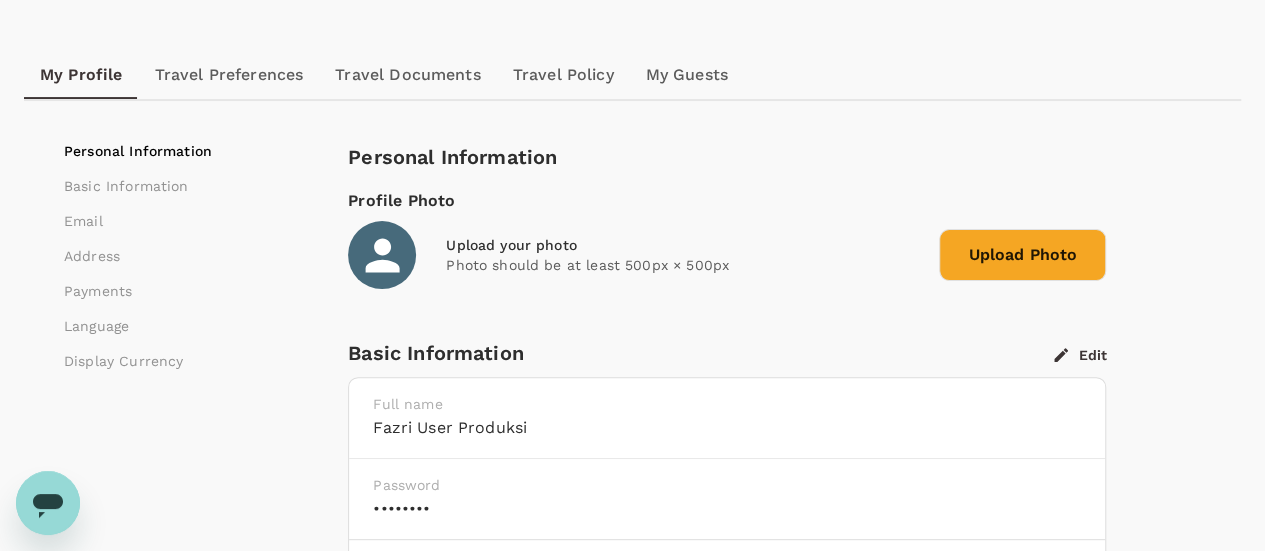 scroll, scrollTop: 0, scrollLeft: 0, axis: both 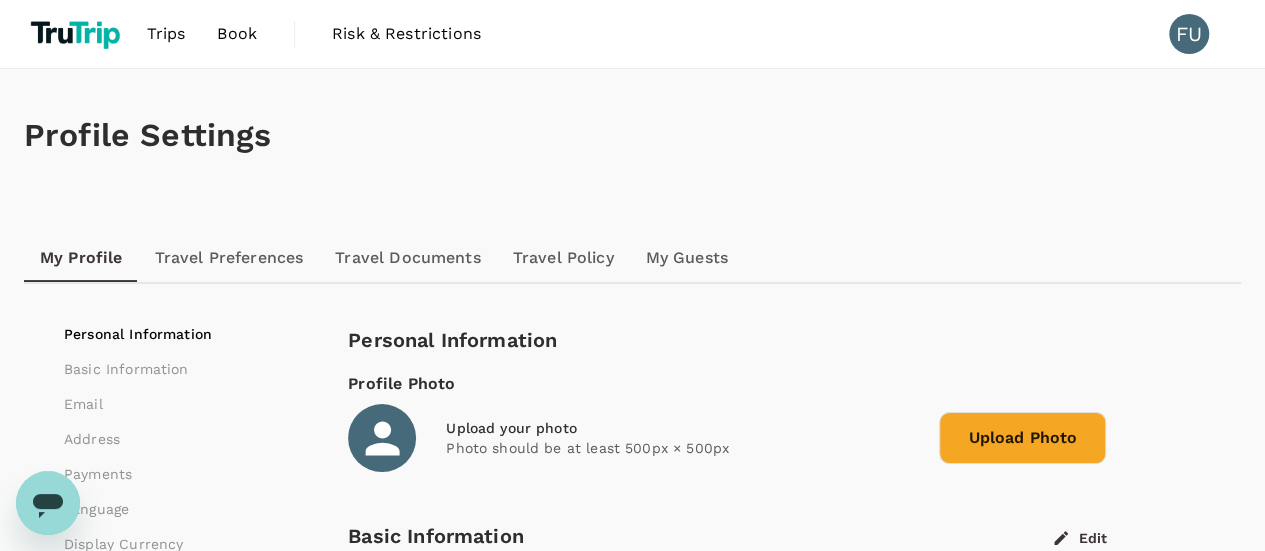 click on "Book" at bounding box center (237, 34) 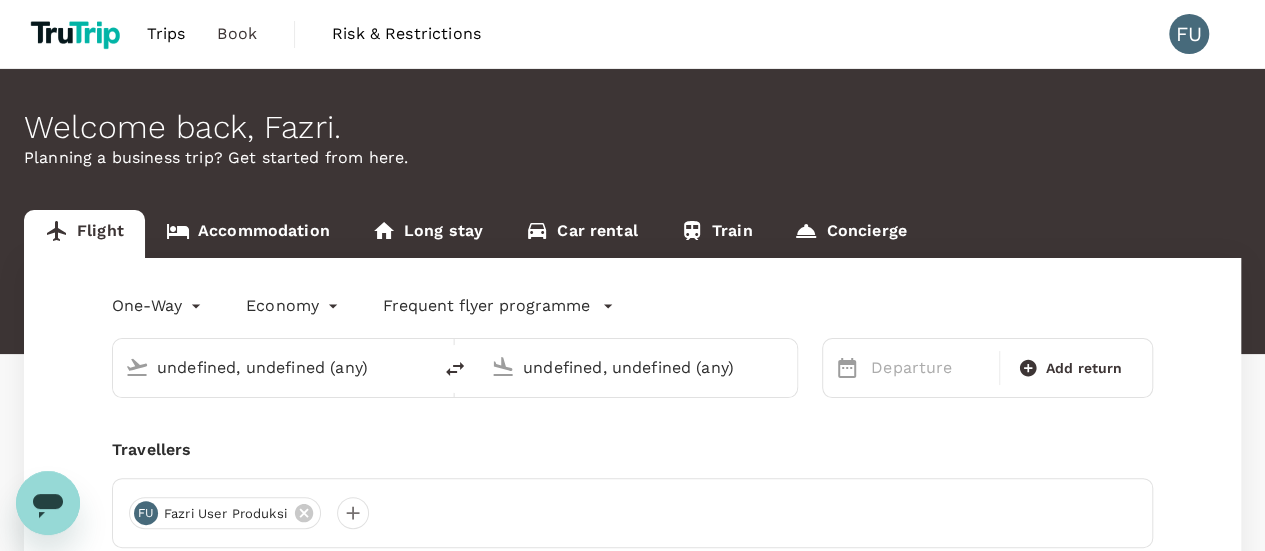 type 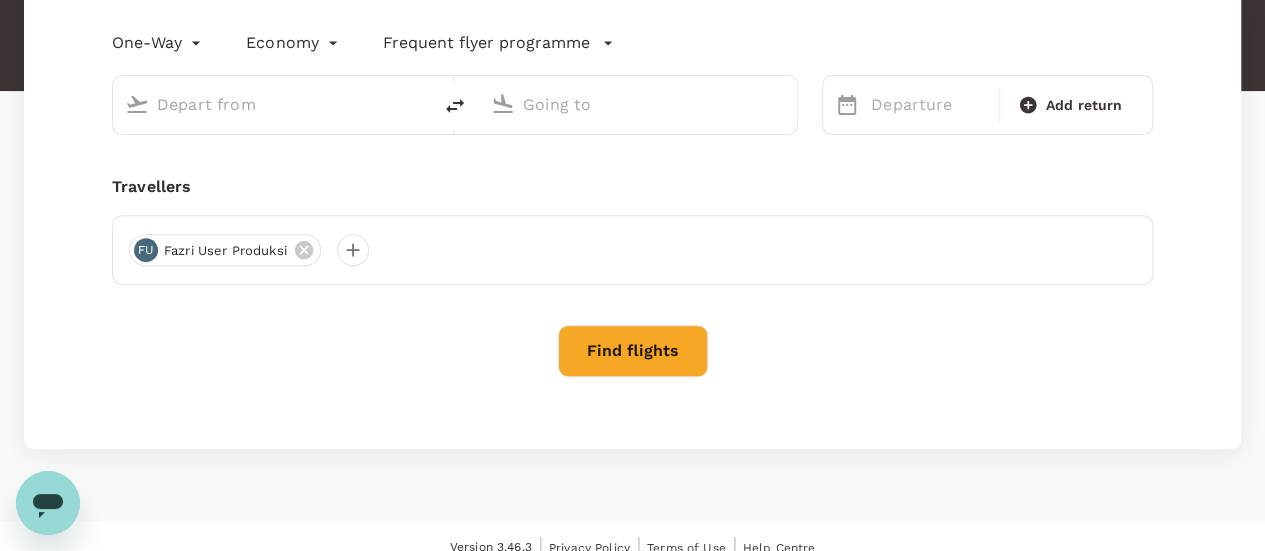scroll, scrollTop: 0, scrollLeft: 0, axis: both 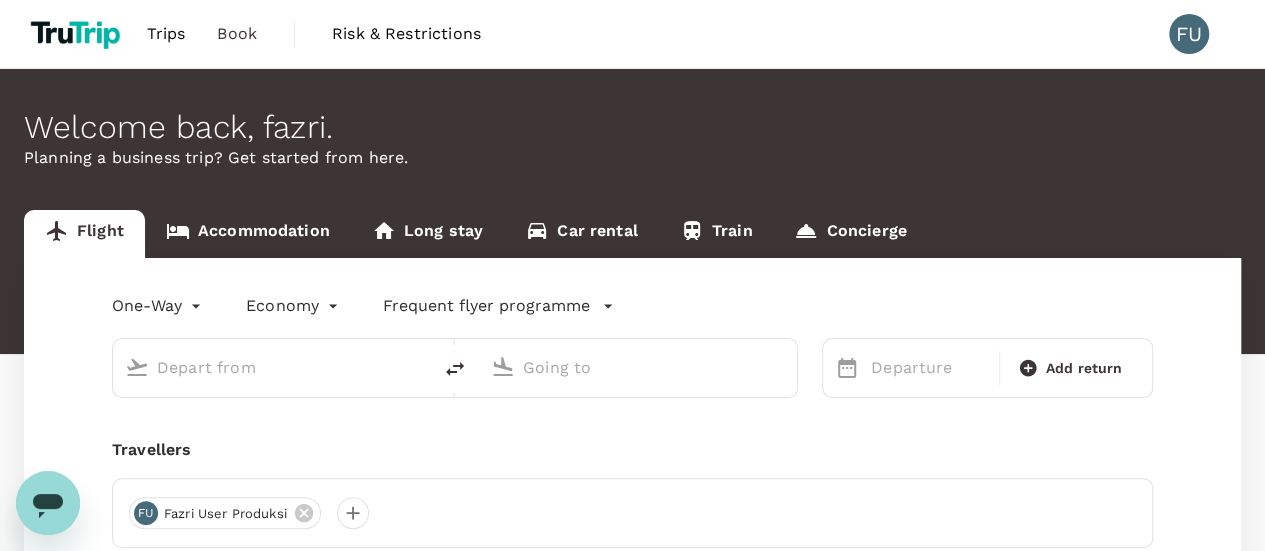 click on "Accommodation" at bounding box center [248, 234] 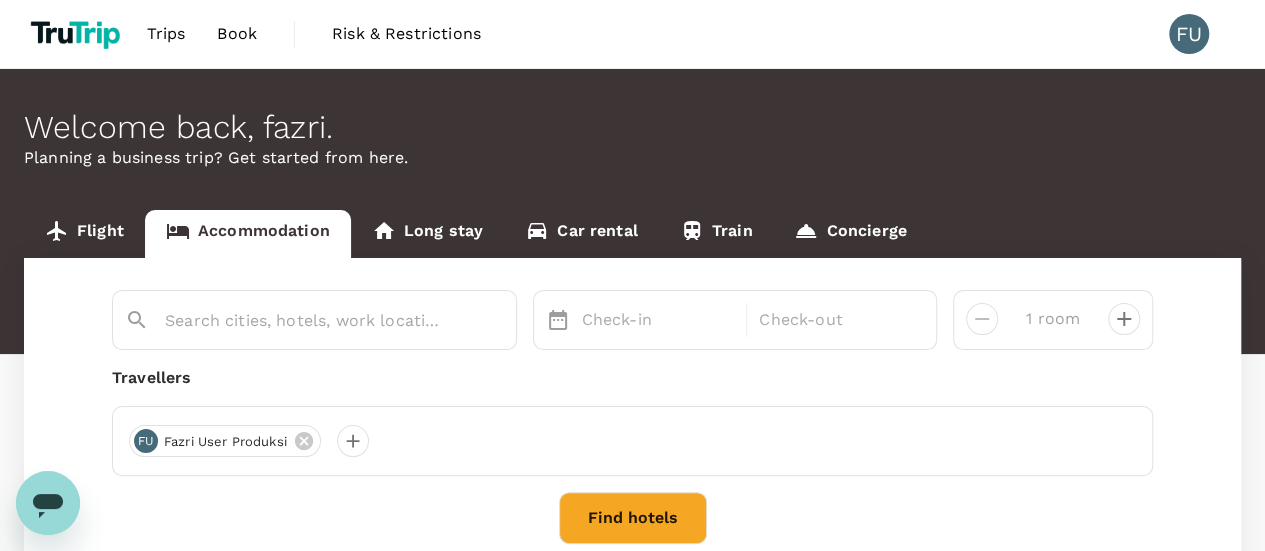 click on "Check-in Check-out 1 room Travellers   FU fazri user produksi Find hotels" at bounding box center [632, 429] 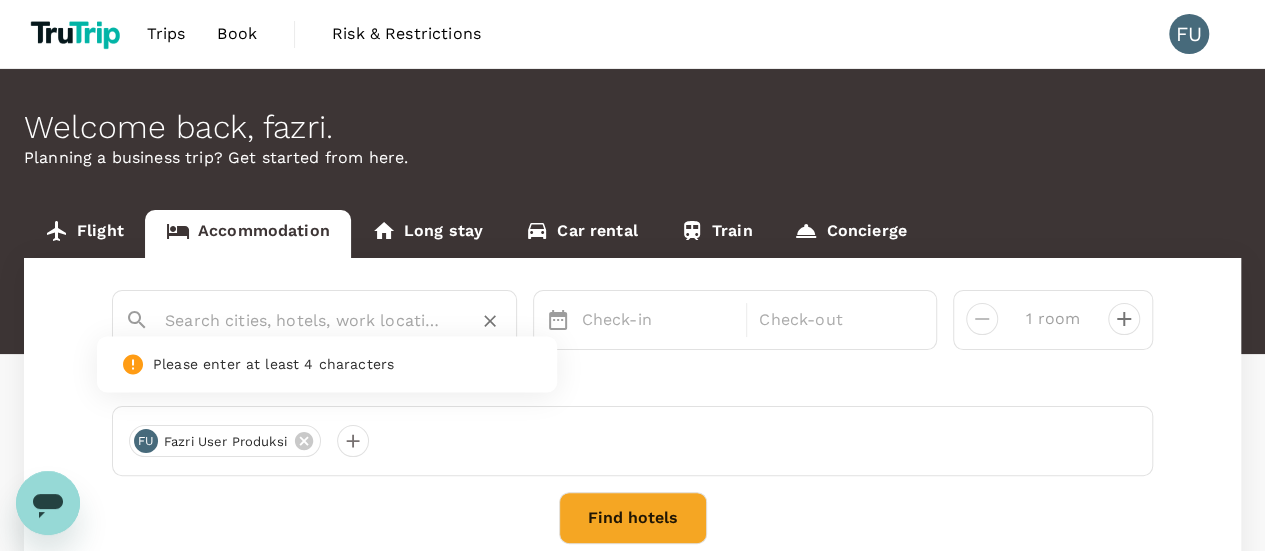 click at bounding box center [306, 320] 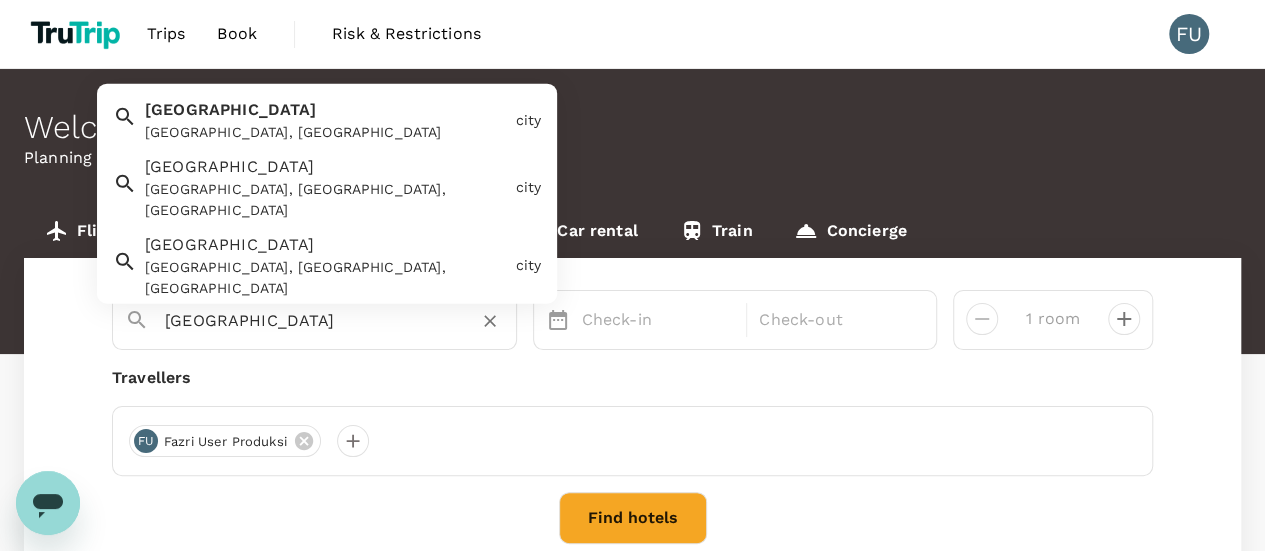 click on "Tokyo [GEOGRAPHIC_DATA], [GEOGRAPHIC_DATA]" at bounding box center (322, 116) 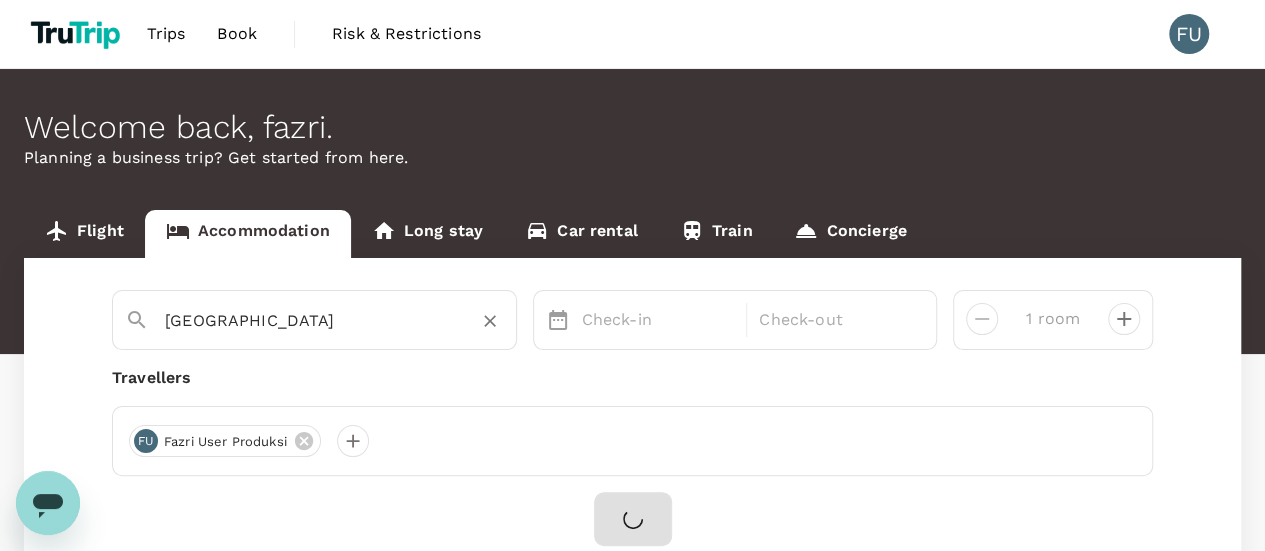 type on "[GEOGRAPHIC_DATA]" 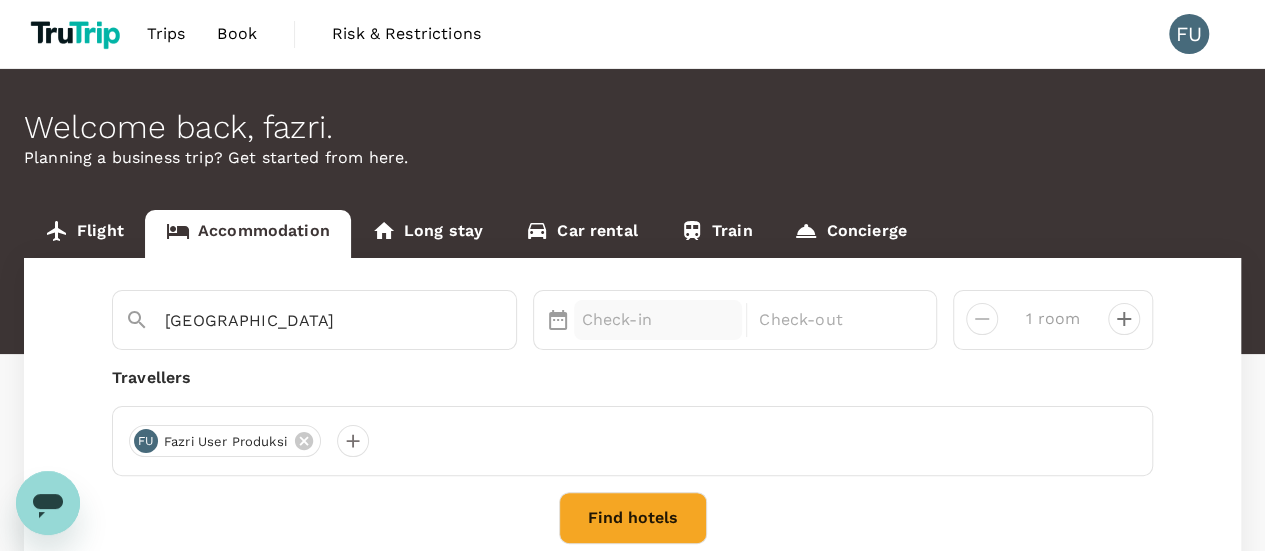 click on "Check-in" at bounding box center (658, 320) 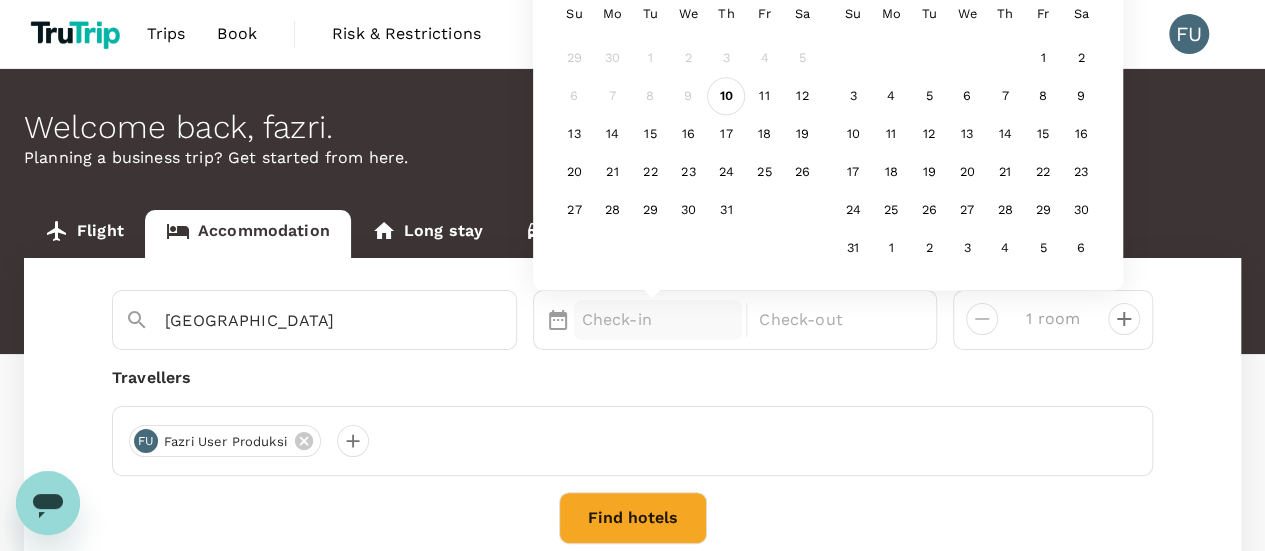 click on "10" at bounding box center (726, 97) 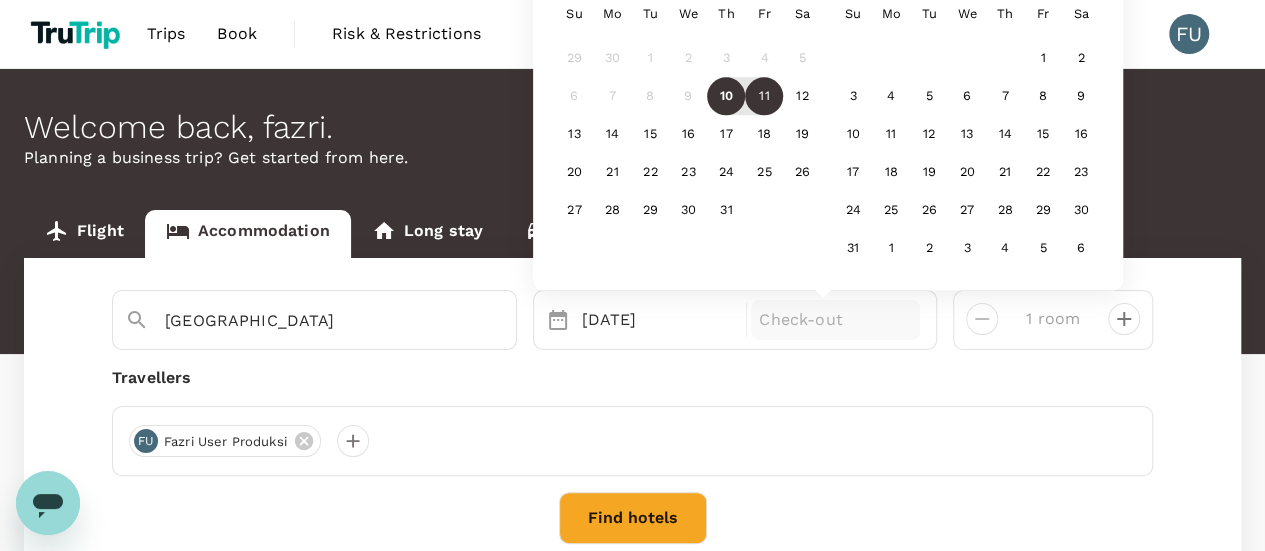 click on "11" at bounding box center (764, 97) 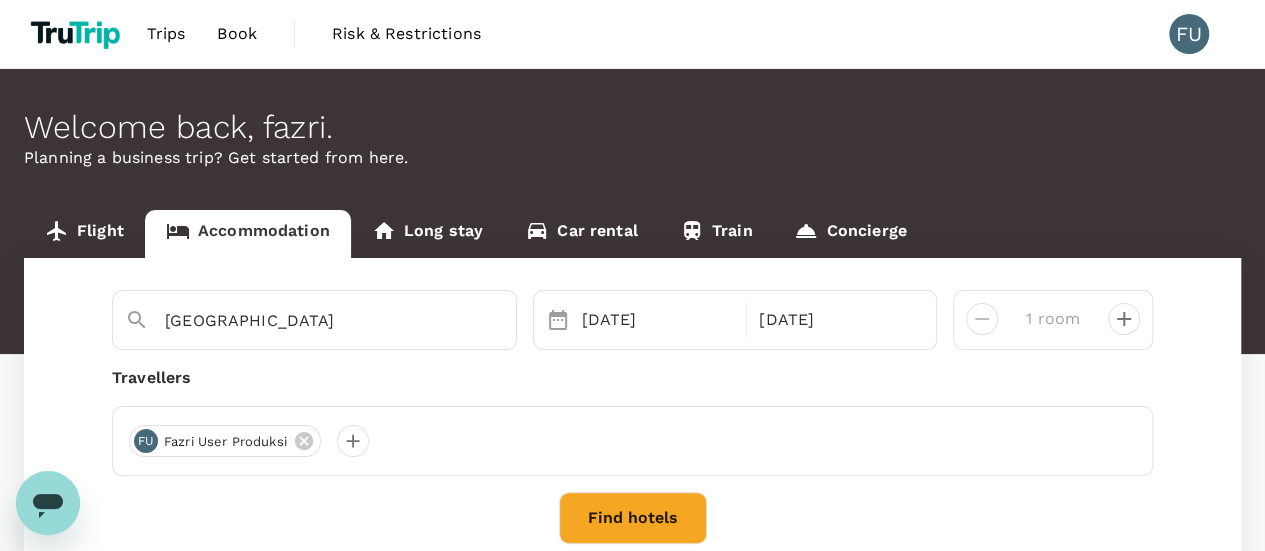 click on "Find hotels" at bounding box center [633, 518] 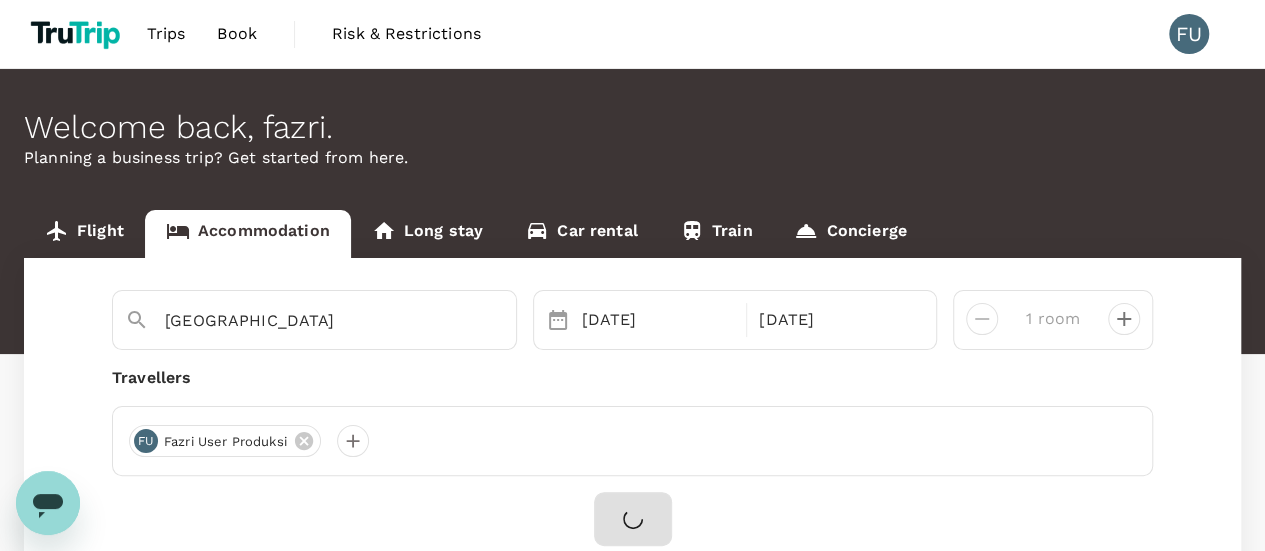 click at bounding box center [632, 519] 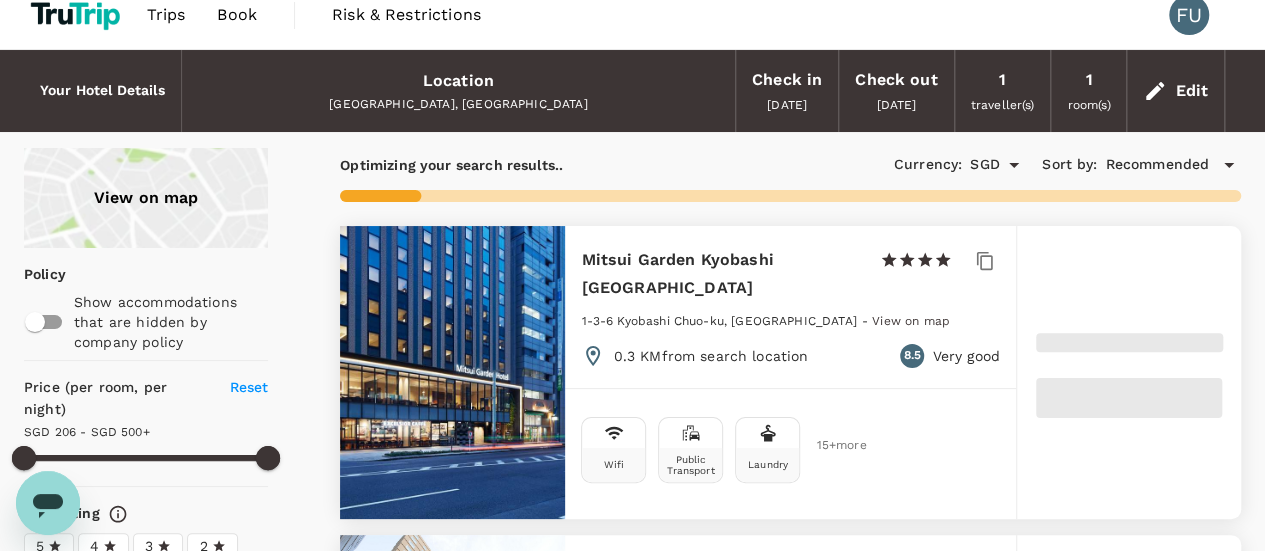 scroll, scrollTop: 0, scrollLeft: 0, axis: both 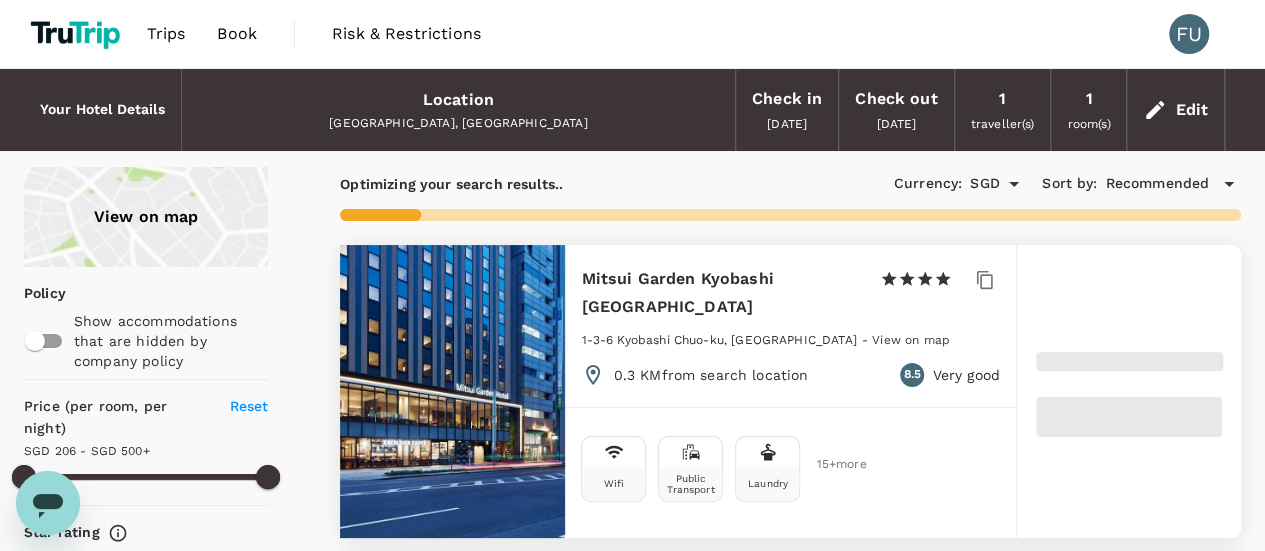 type on "541.43" 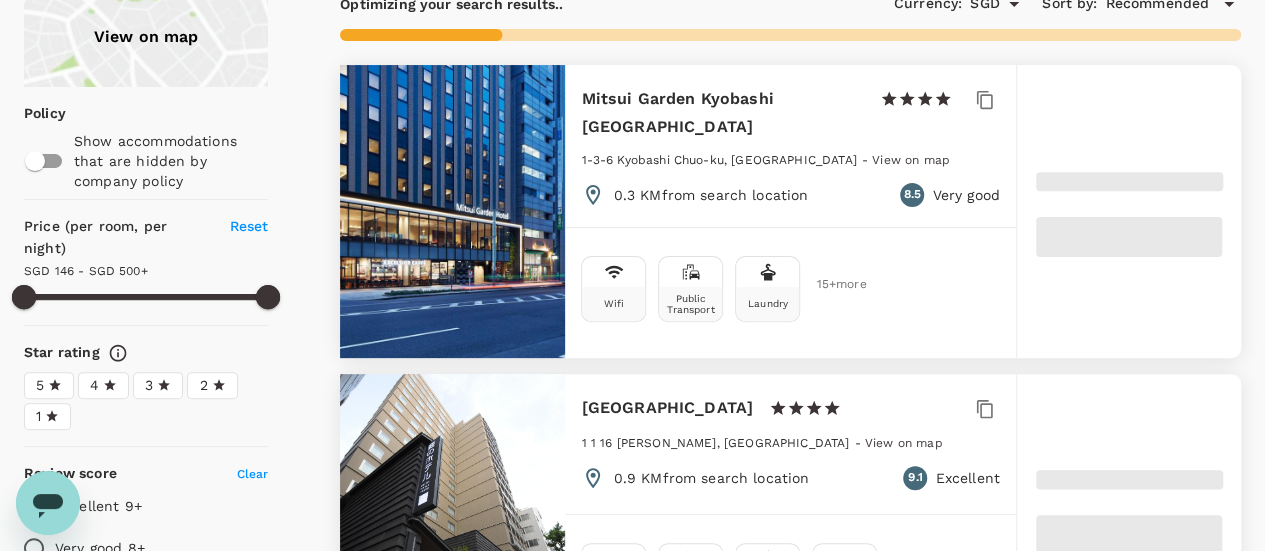 scroll, scrollTop: 200, scrollLeft: 0, axis: vertical 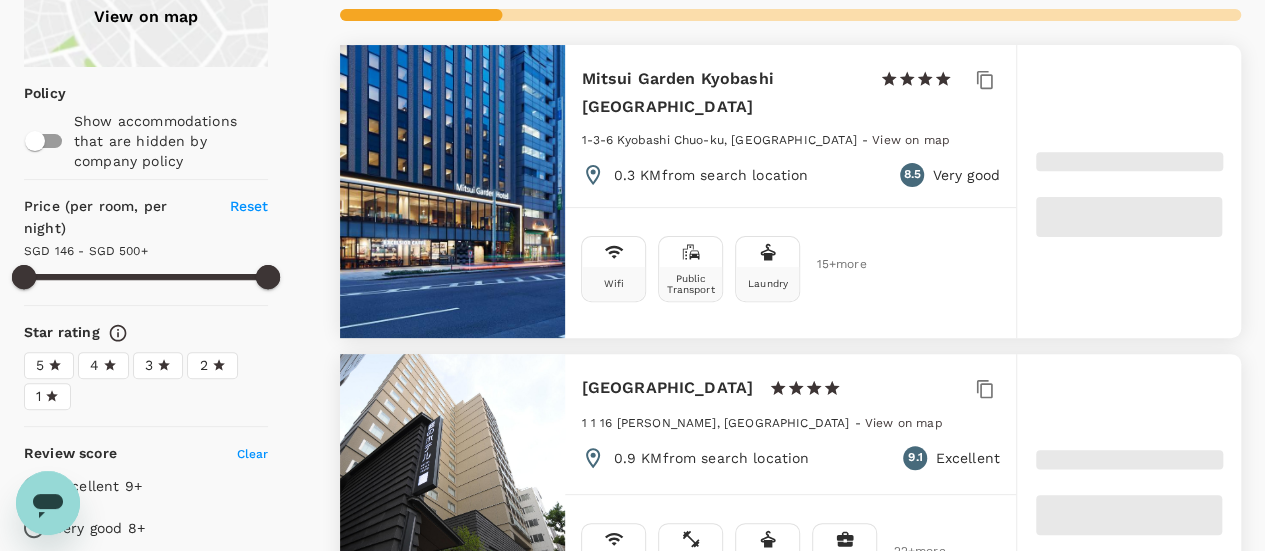 type on "542.02" 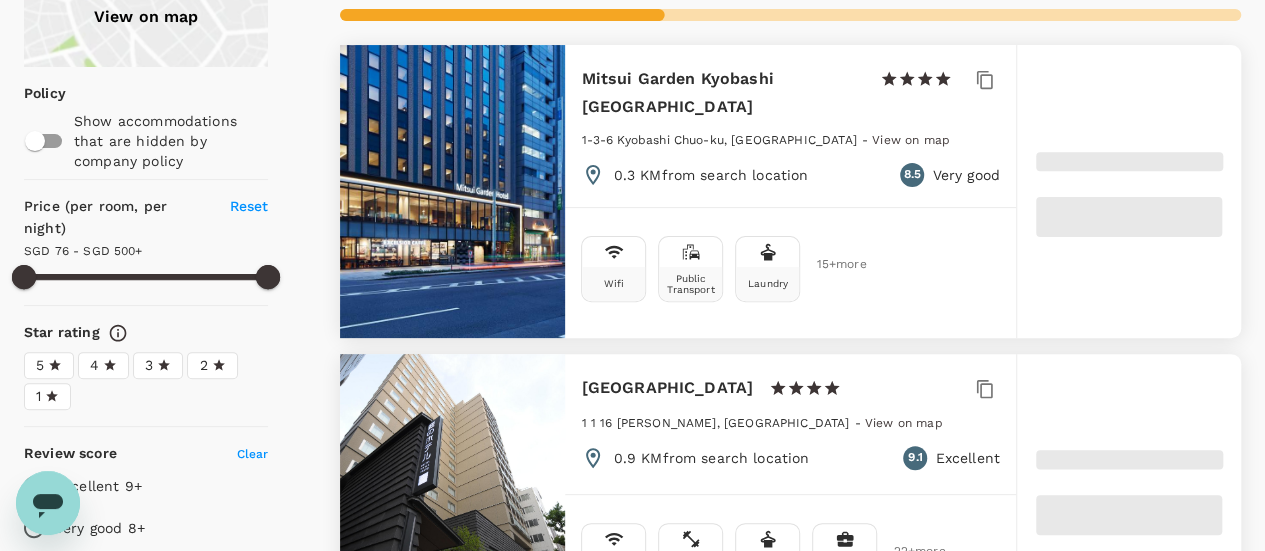 type on "82.02" 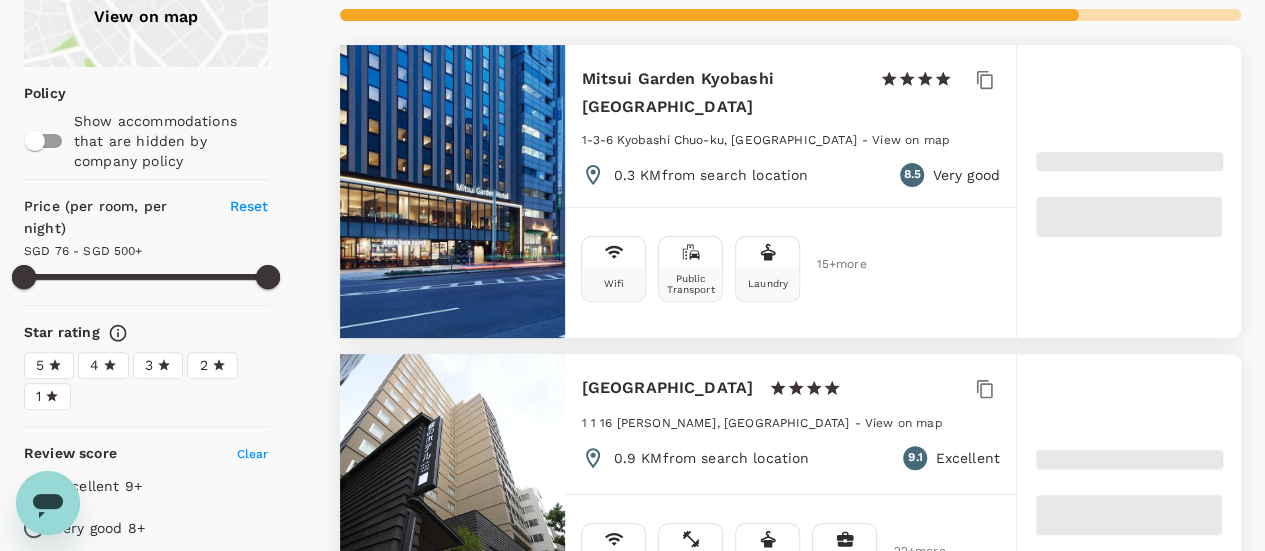 type on "542.02" 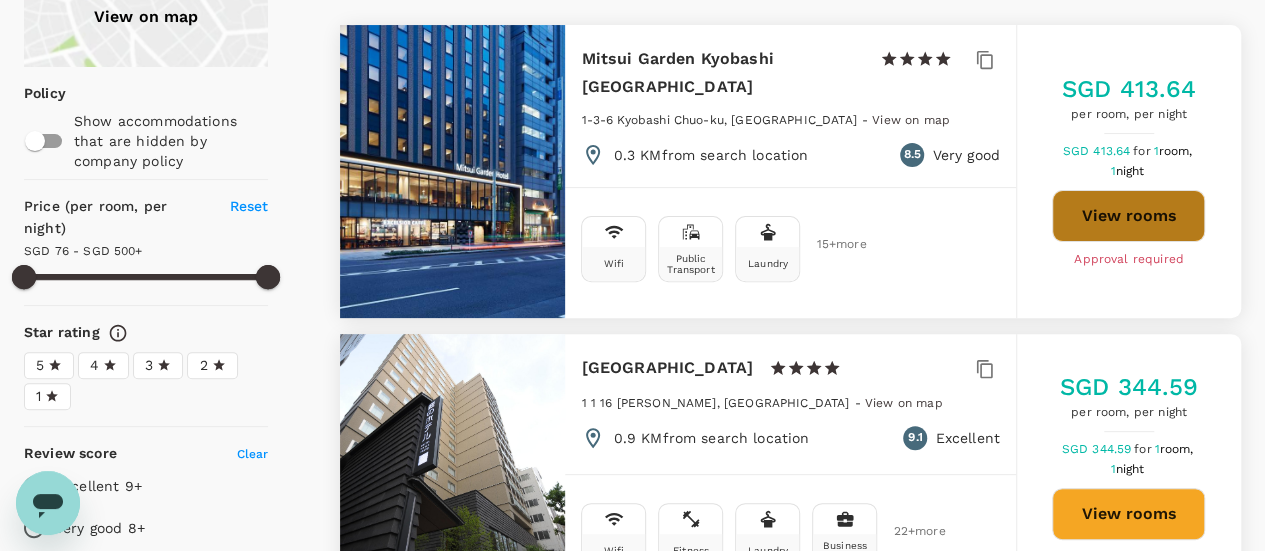 click on "View rooms" at bounding box center [1128, 216] 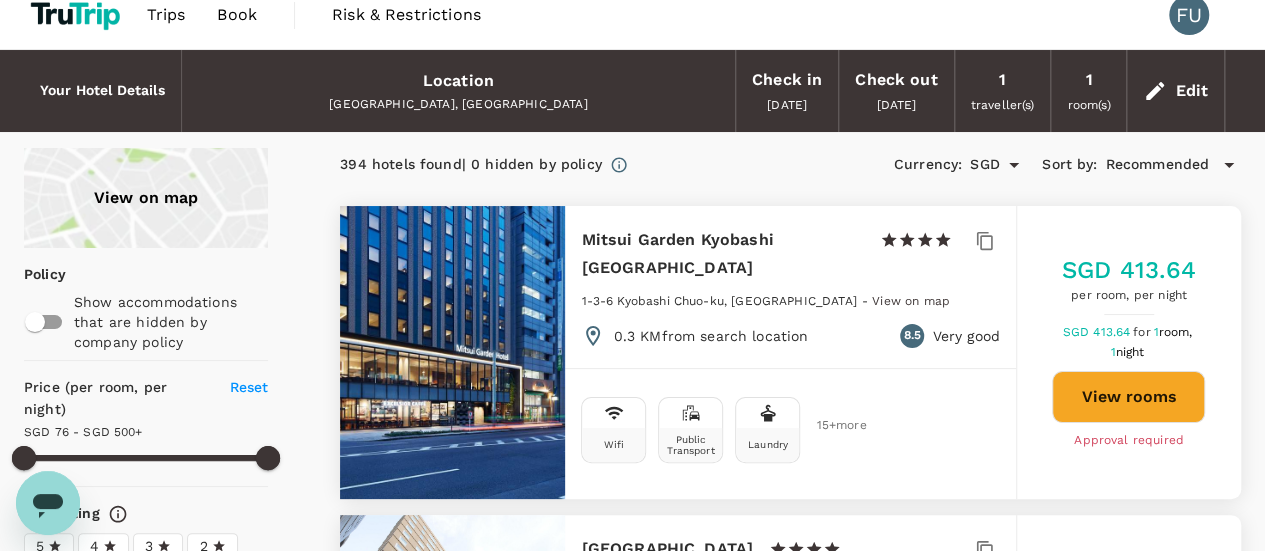 scroll, scrollTop: 0, scrollLeft: 0, axis: both 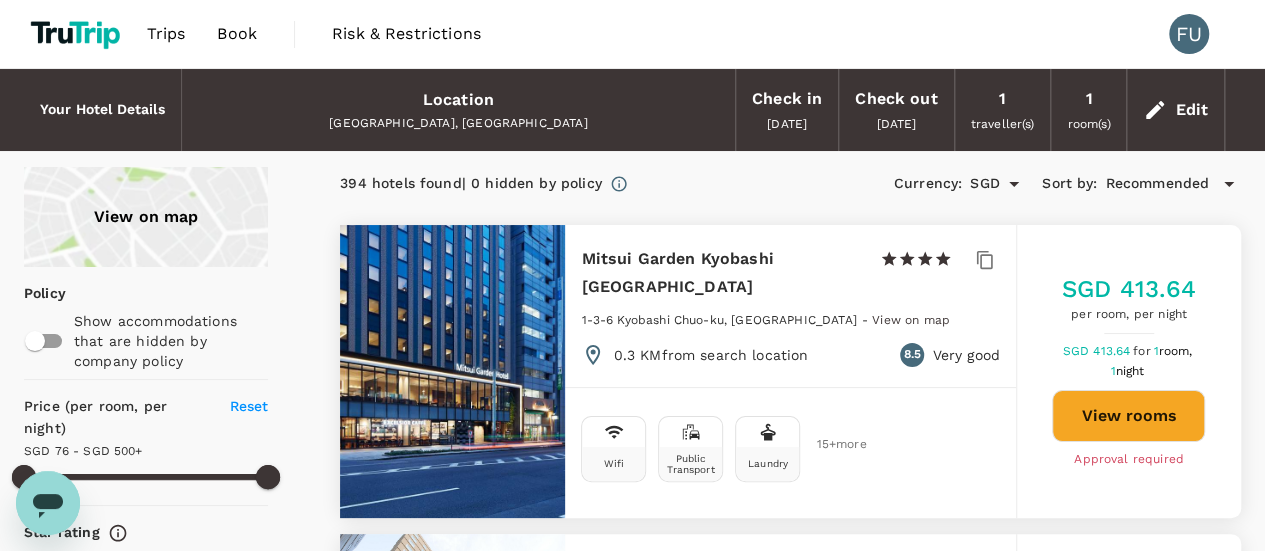 click on "Book" at bounding box center [237, 34] 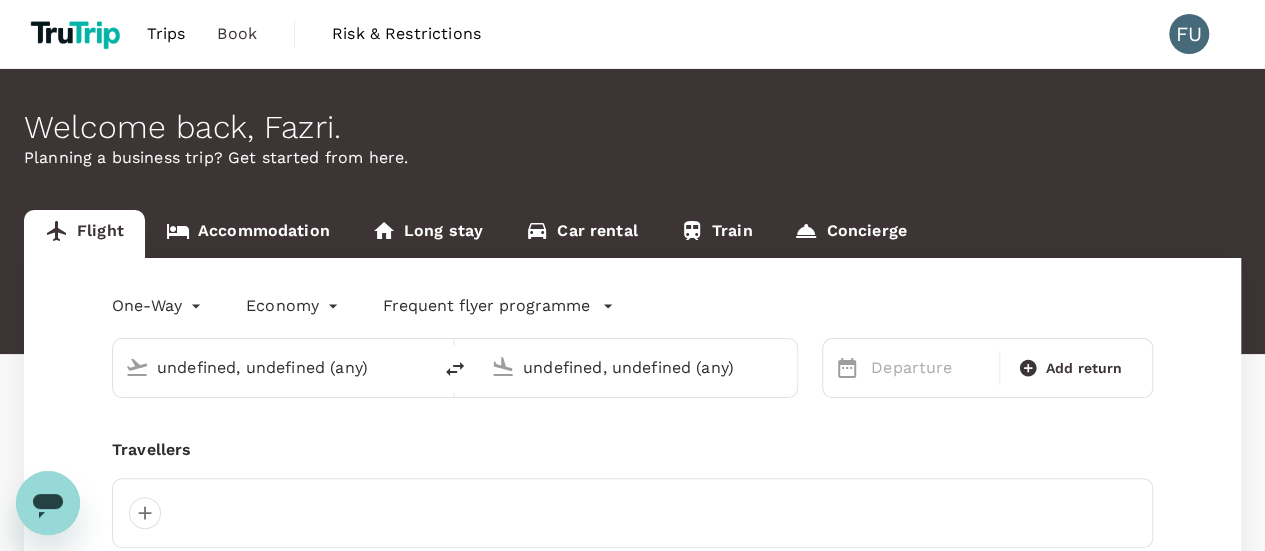 type 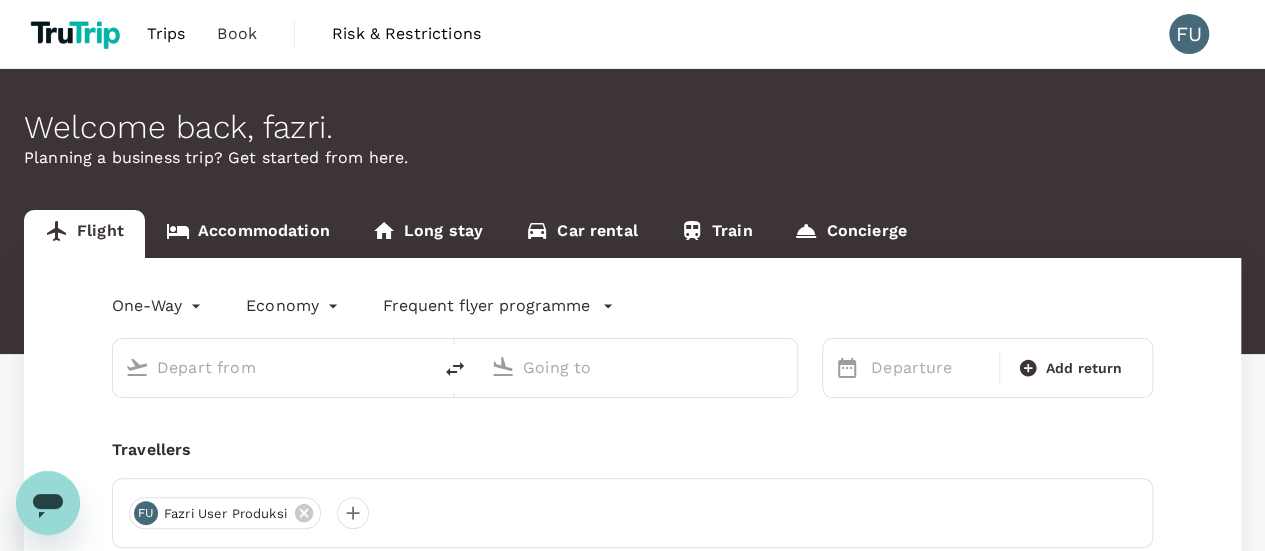 click on "Accommodation" at bounding box center (248, 234) 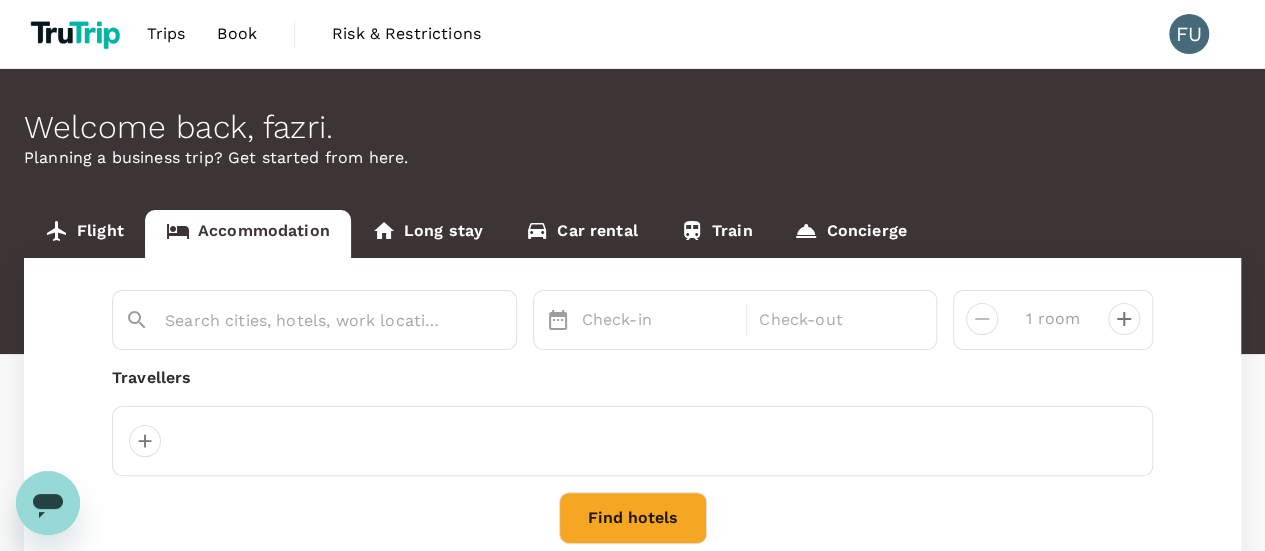type on "[GEOGRAPHIC_DATA]" 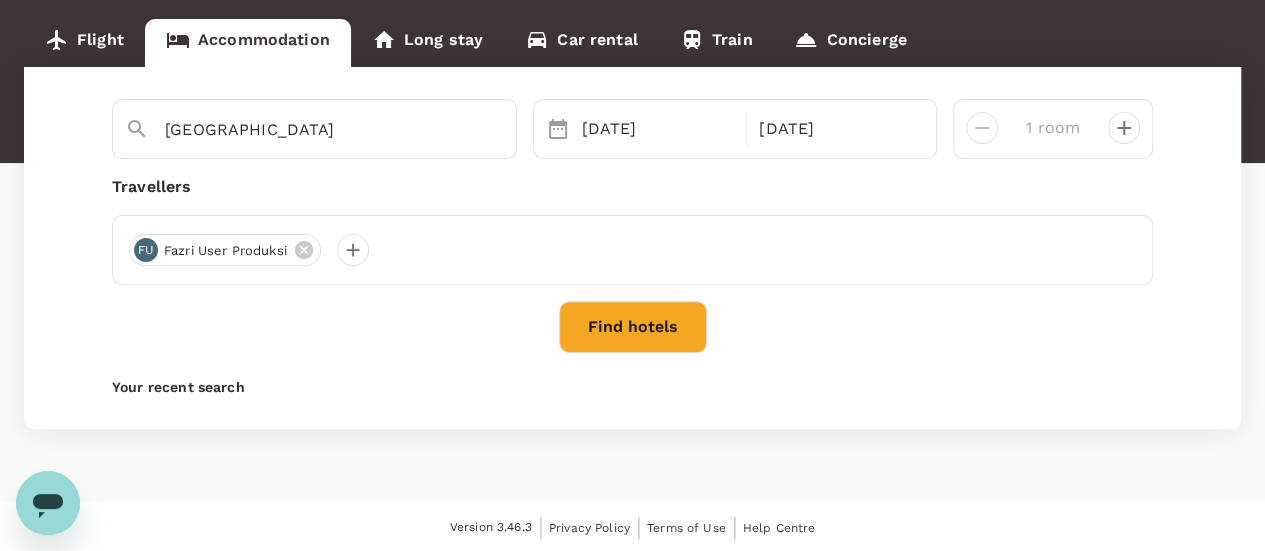 scroll, scrollTop: 192, scrollLeft: 0, axis: vertical 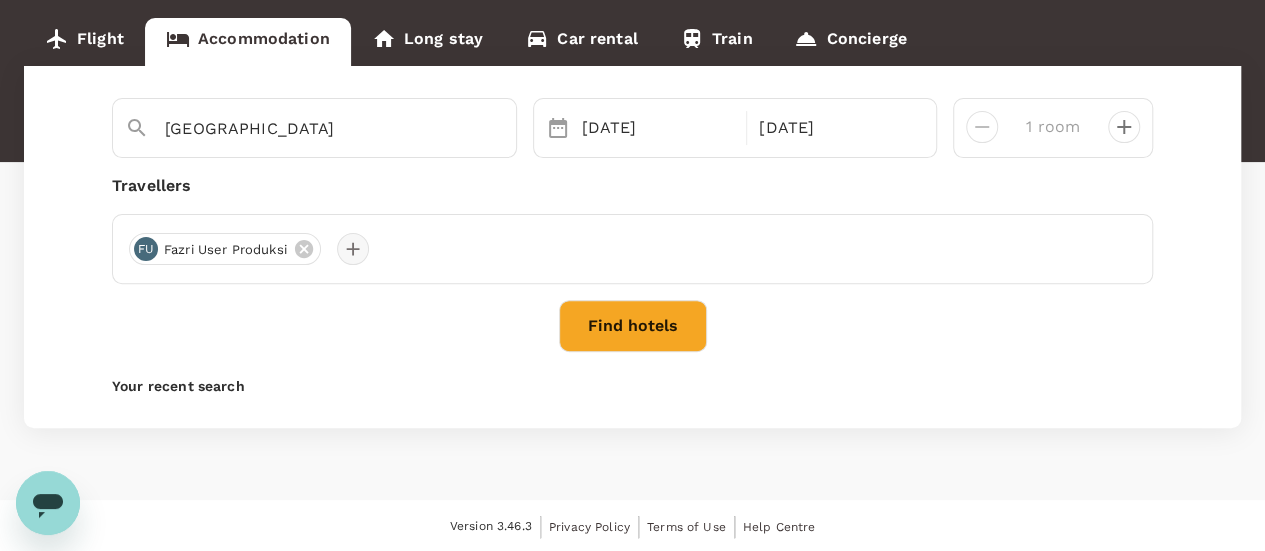 click at bounding box center [353, 249] 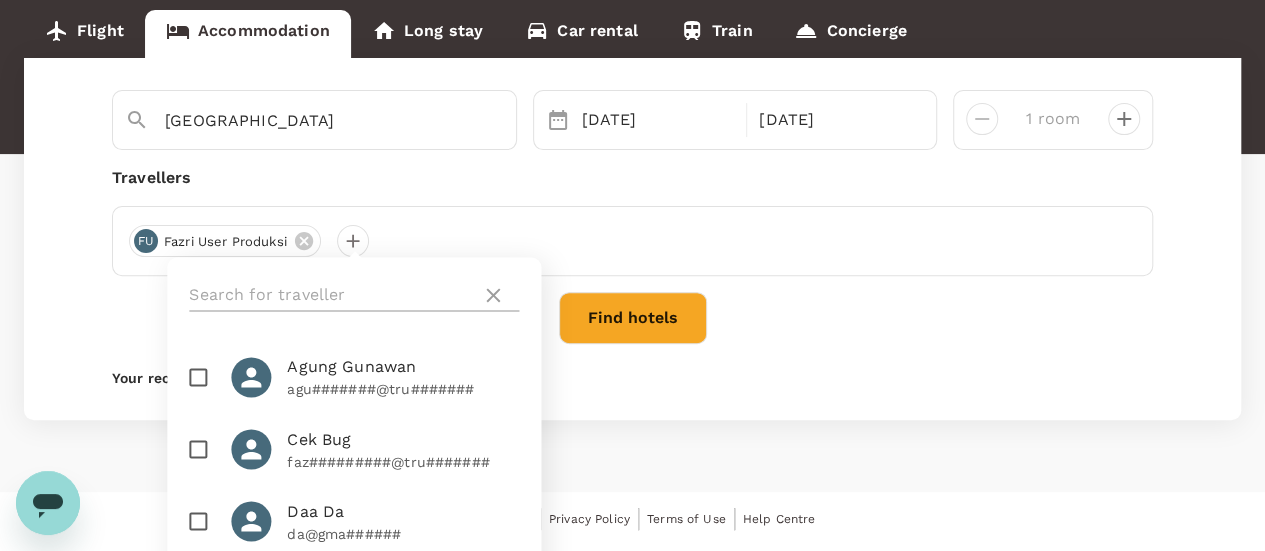 scroll, scrollTop: 302, scrollLeft: 0, axis: vertical 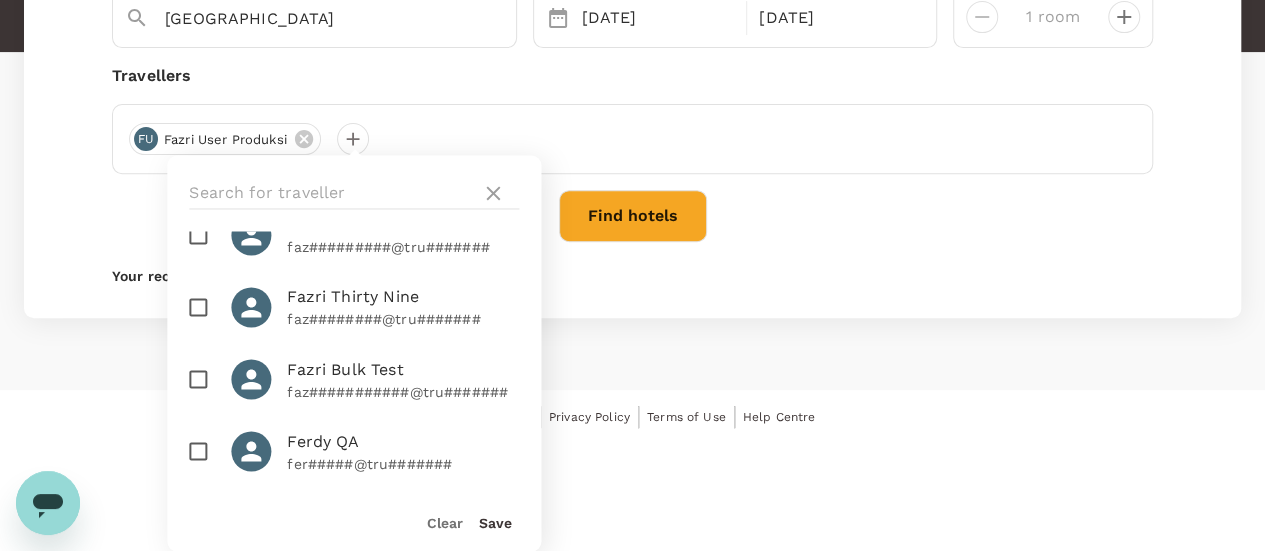 click at bounding box center (198, 379) 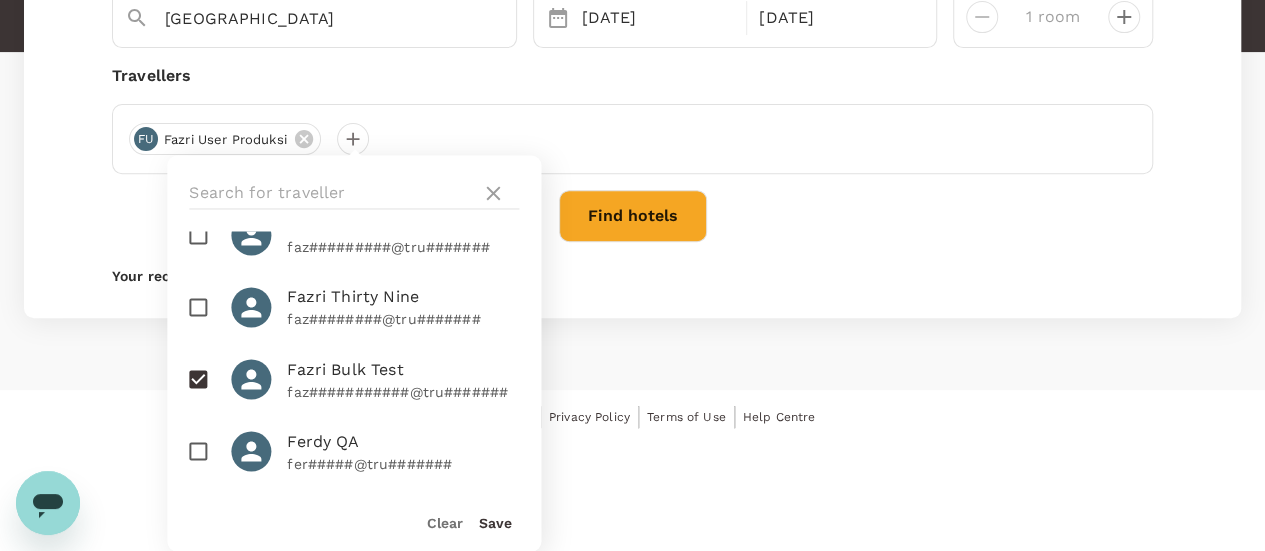 click on "Save" at bounding box center [495, 522] 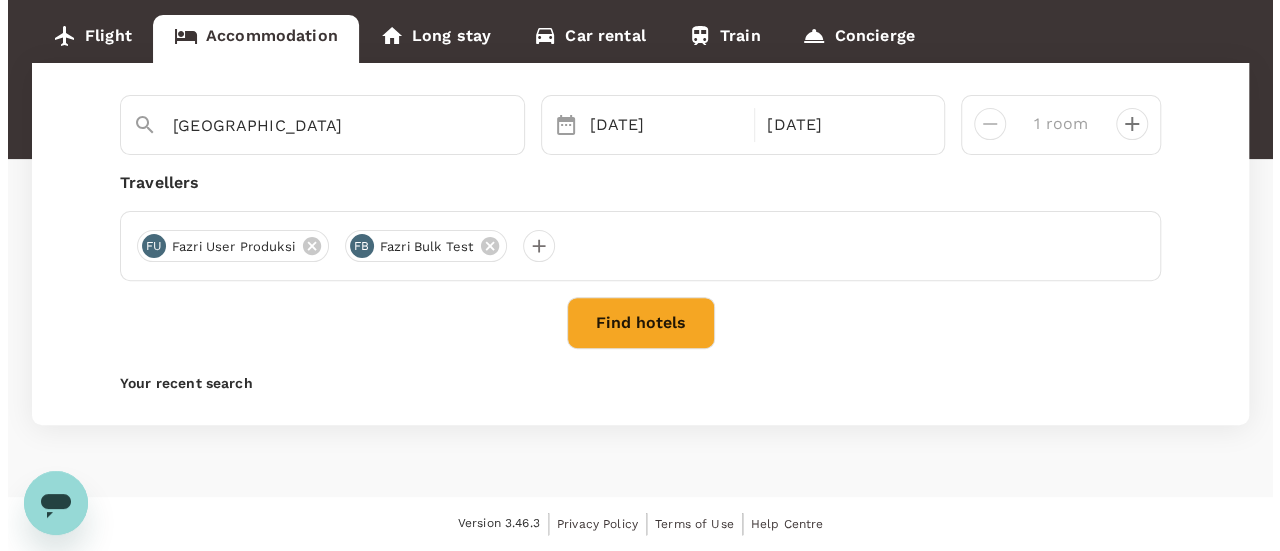 scroll, scrollTop: 192, scrollLeft: 0, axis: vertical 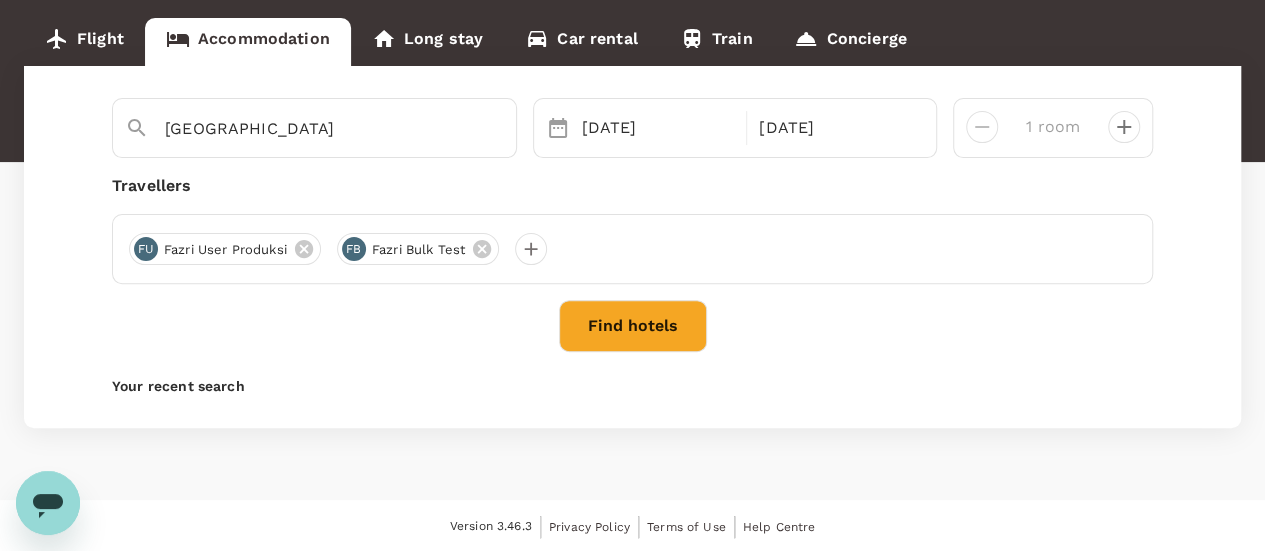 click on "Find hotels" at bounding box center (633, 326) 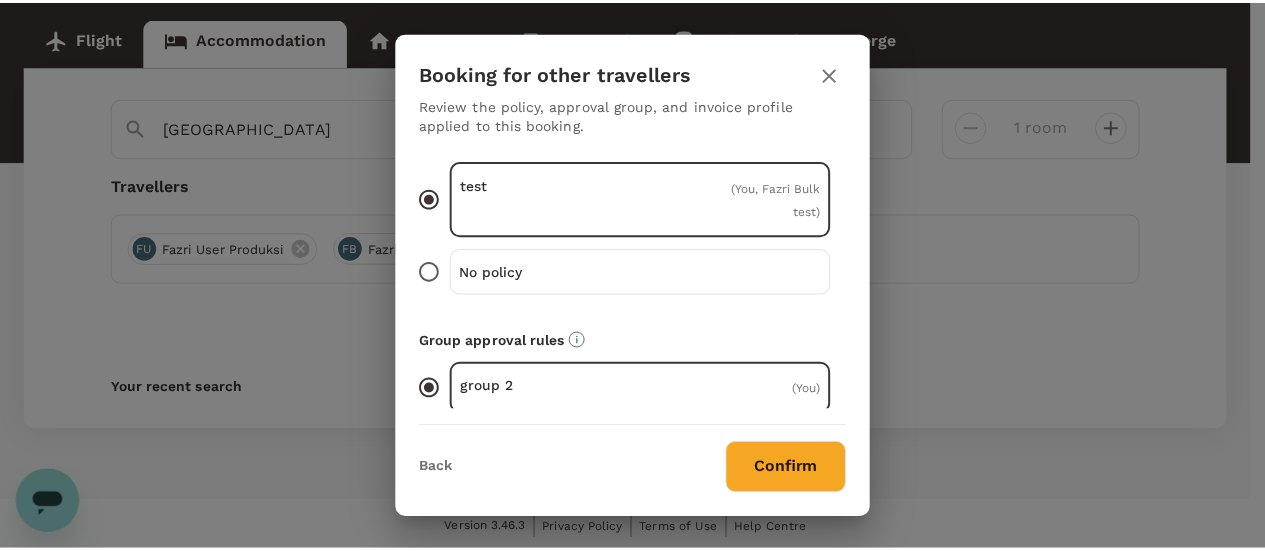 scroll, scrollTop: 0, scrollLeft: 0, axis: both 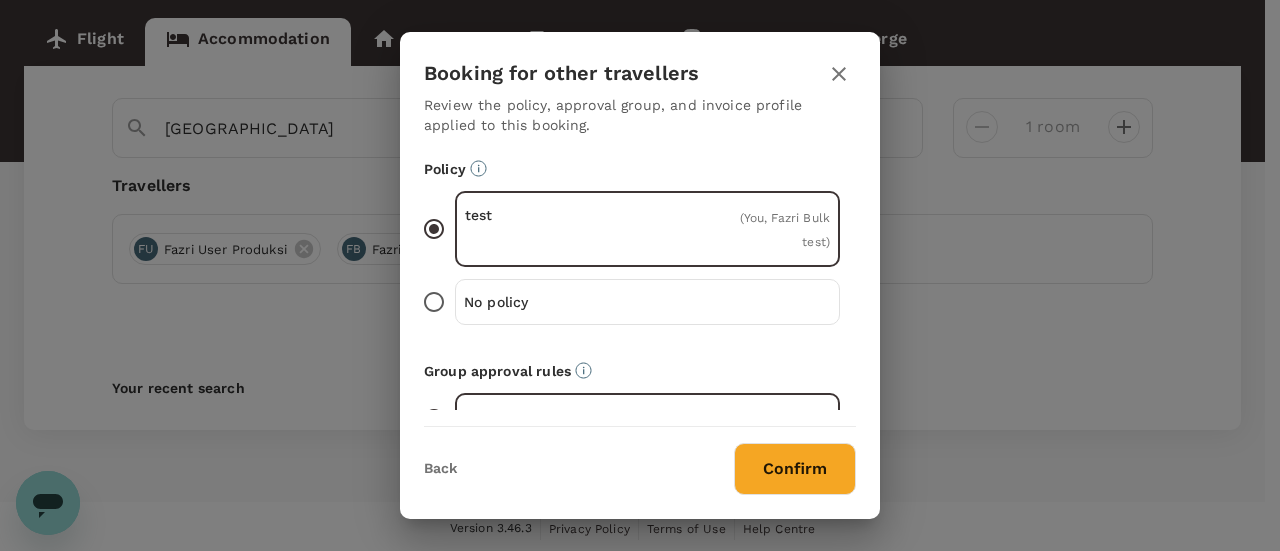 click on "No policy" at bounding box center (626, 302) 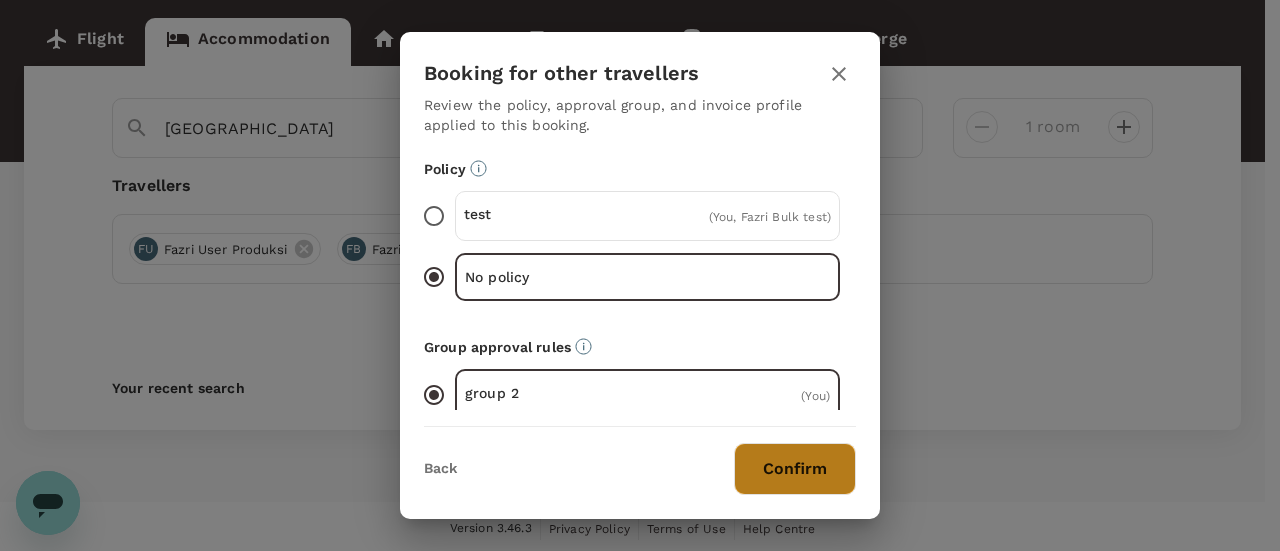 click on "Confirm" at bounding box center (795, 469) 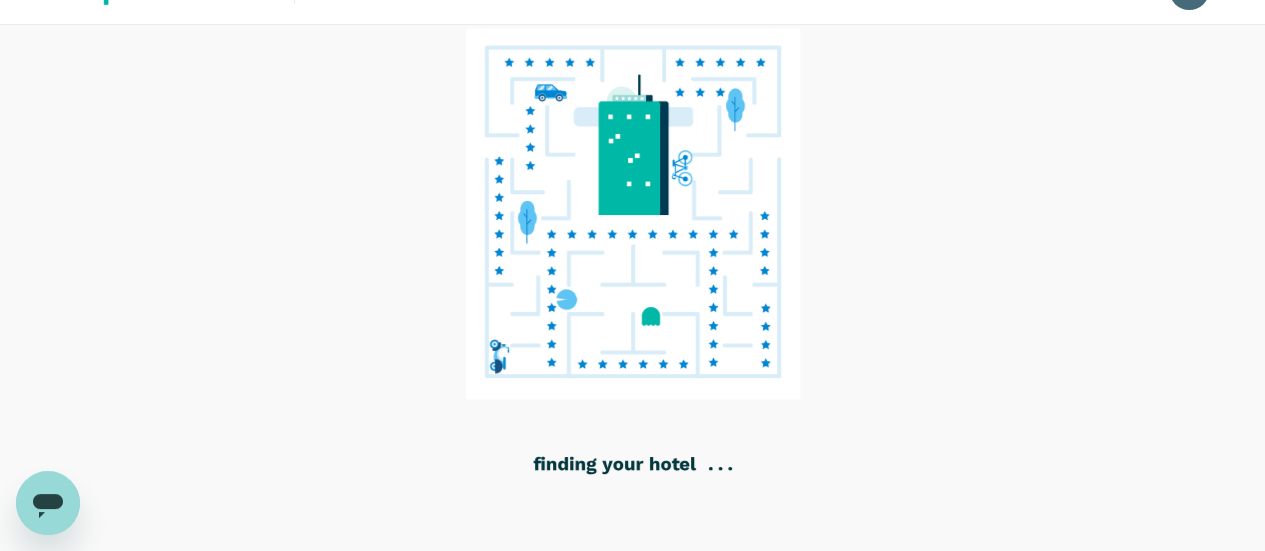 scroll, scrollTop: 0, scrollLeft: 0, axis: both 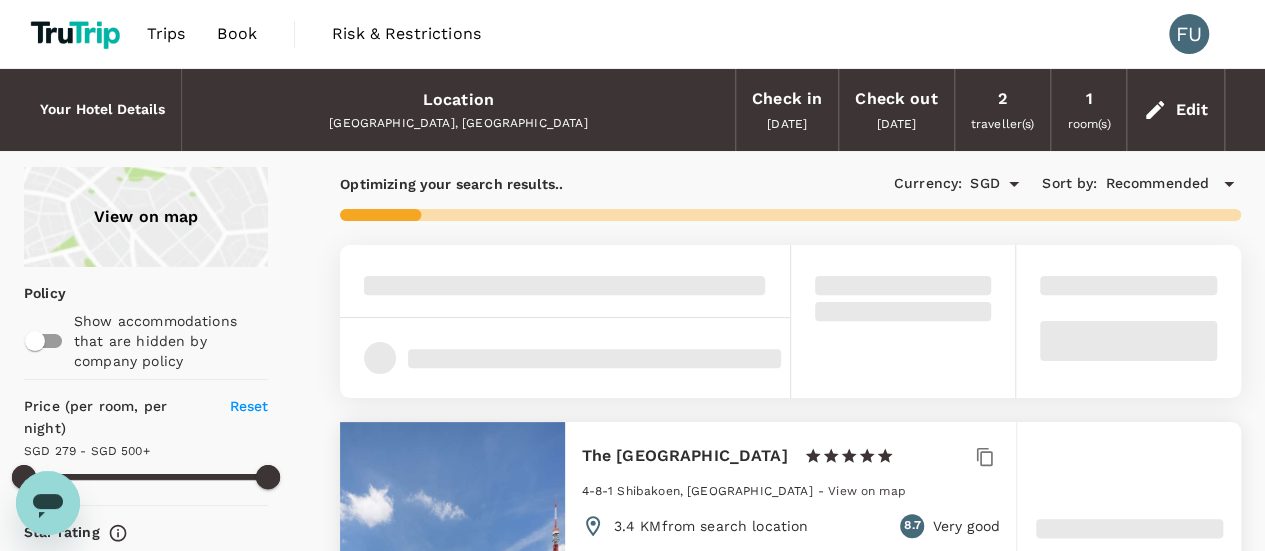 type on "542.06" 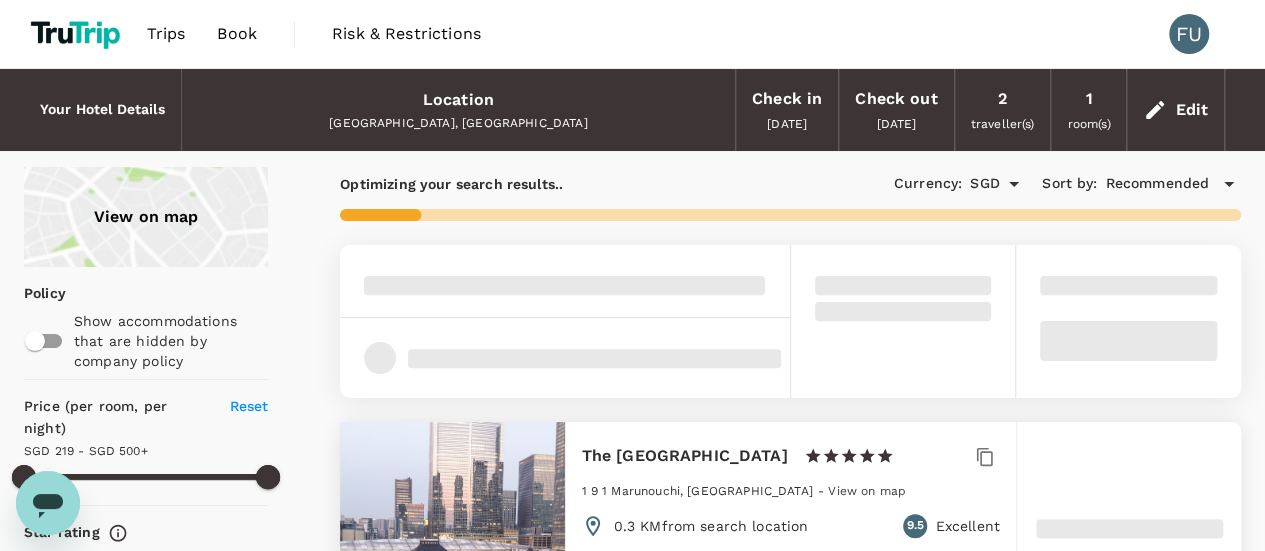 type on "238.06" 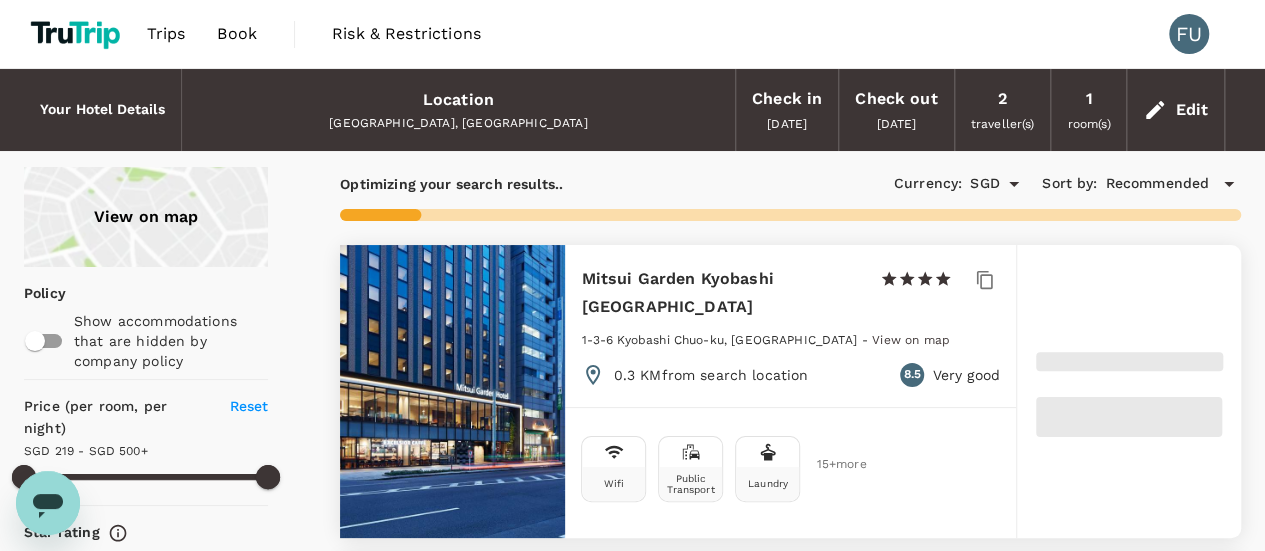 type on "542.21" 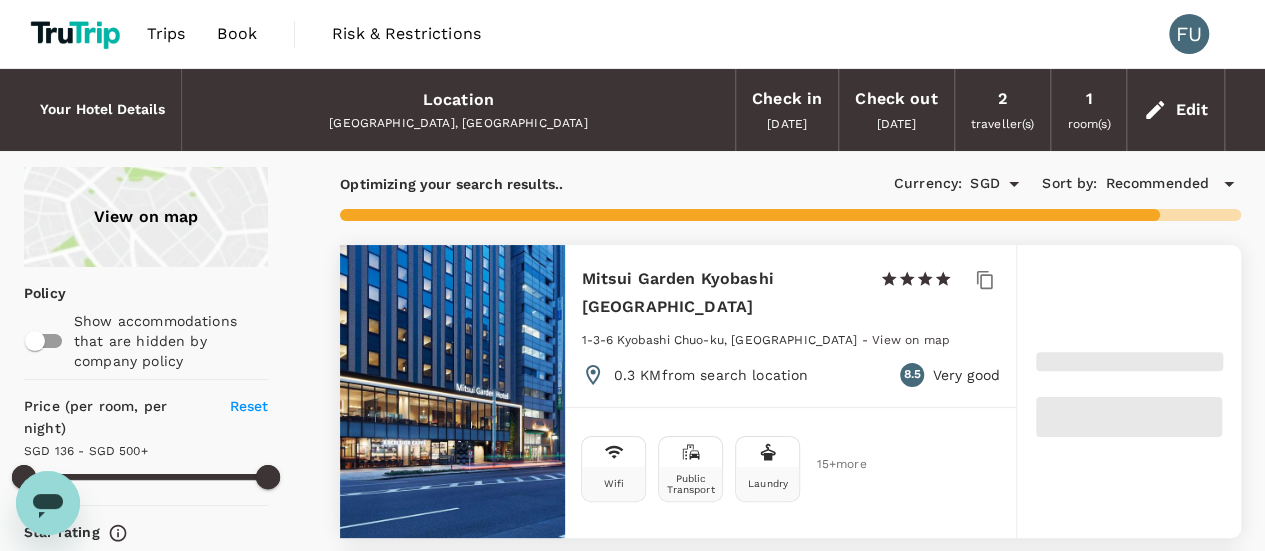 type on "542.21" 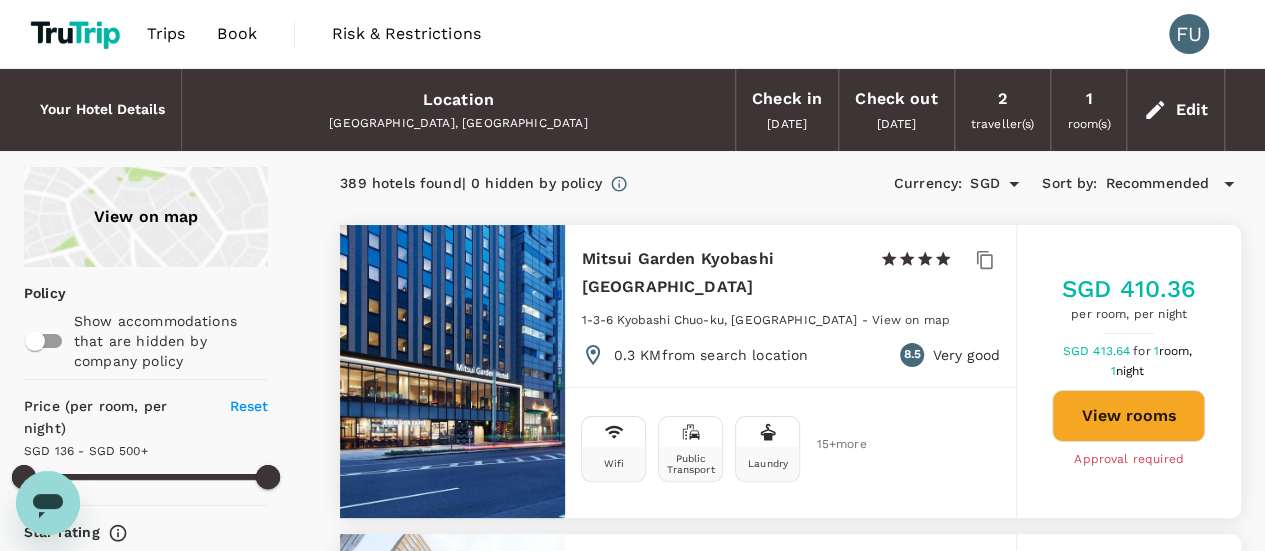 click on "SGD 410.36 per room, per night SGD 413.64 for 1  room, 1  night View rooms Approval required" at bounding box center (1129, 371) 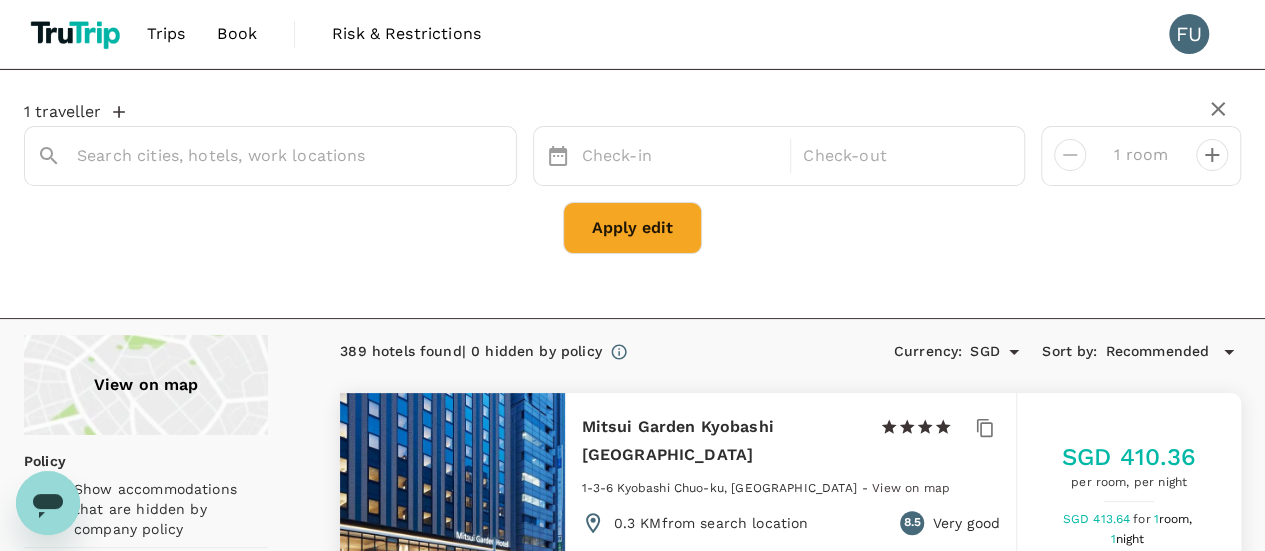 type on "[GEOGRAPHIC_DATA]" 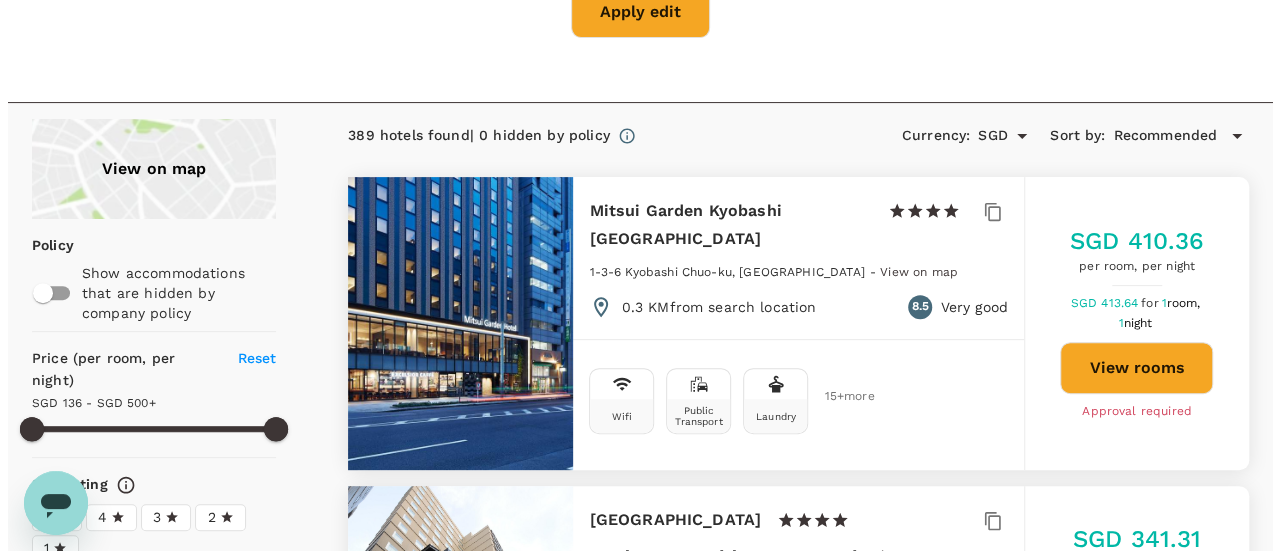 scroll, scrollTop: 0, scrollLeft: 0, axis: both 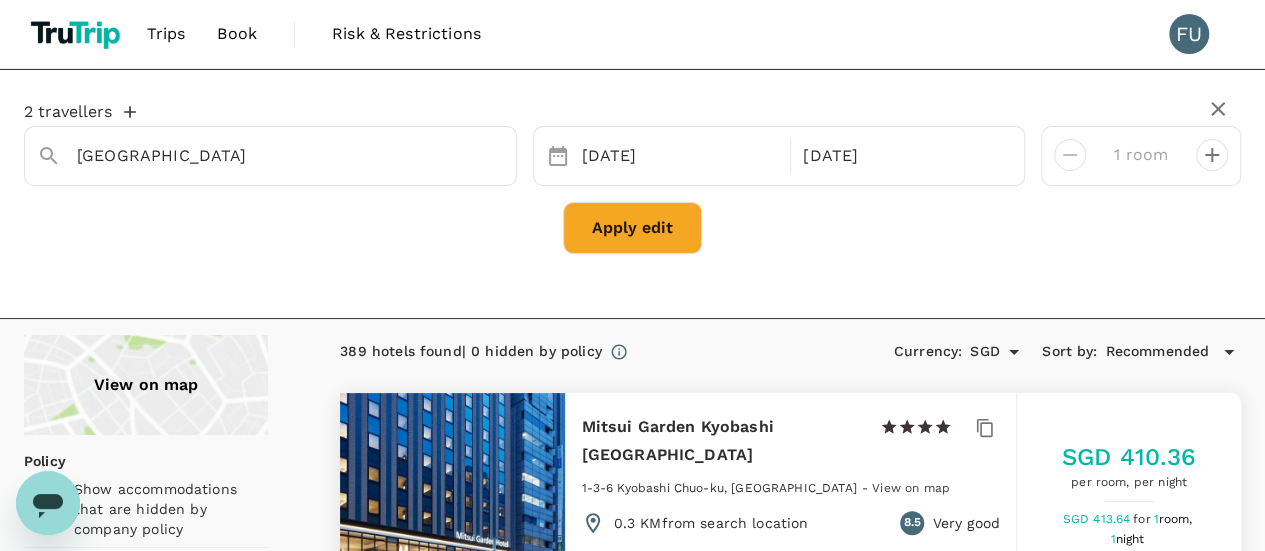 click on "Apply edit" at bounding box center [632, 228] 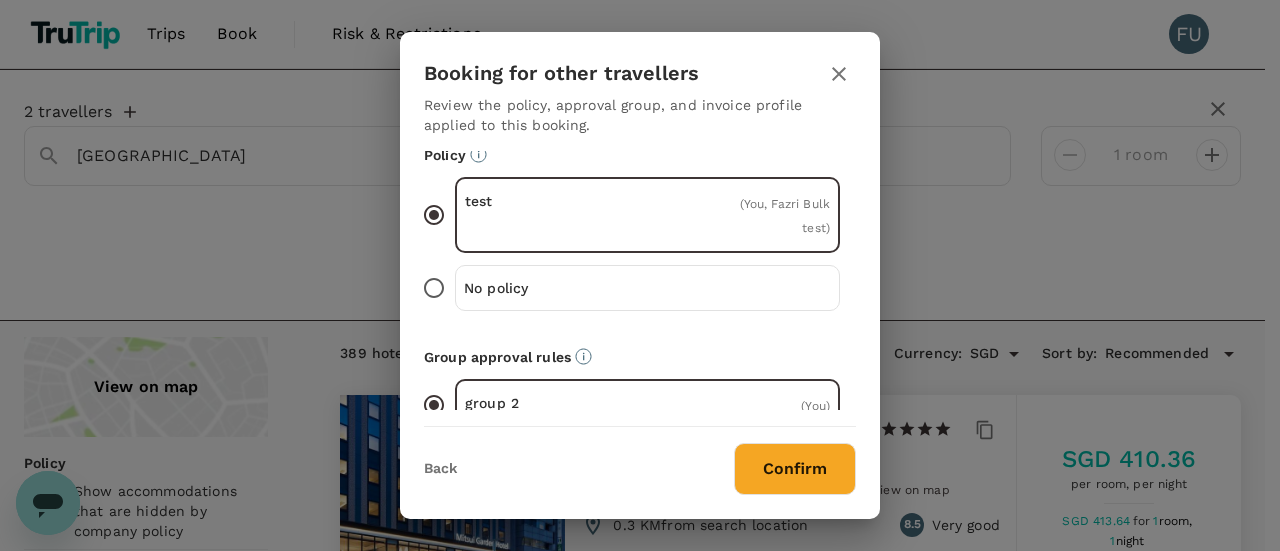 scroll, scrollTop: 0, scrollLeft: 0, axis: both 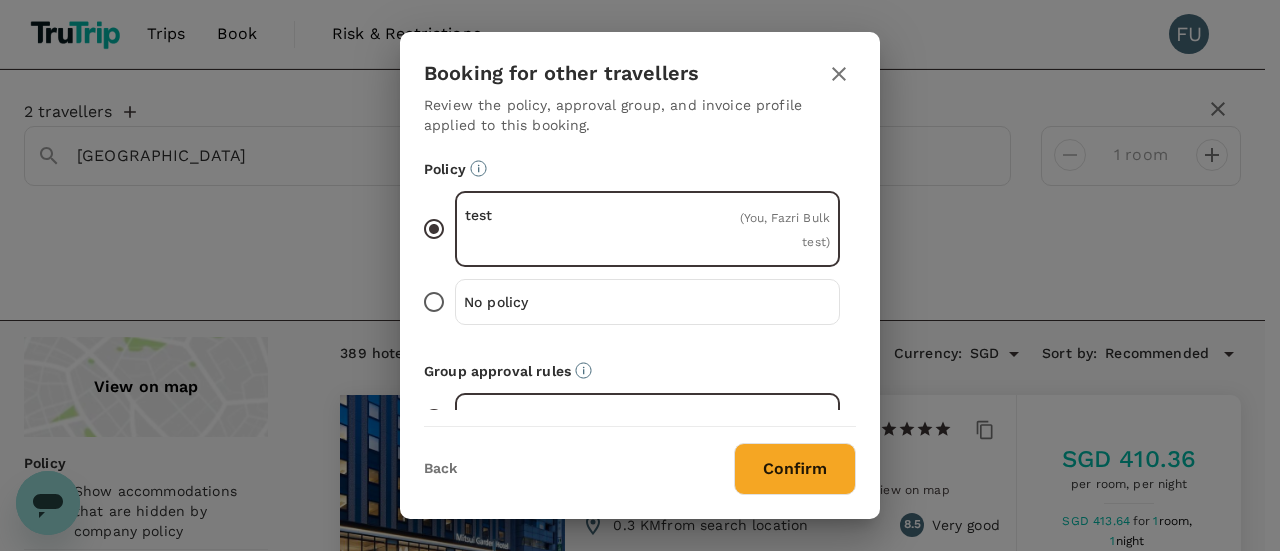 click on "No policy" at bounding box center [434, 302] 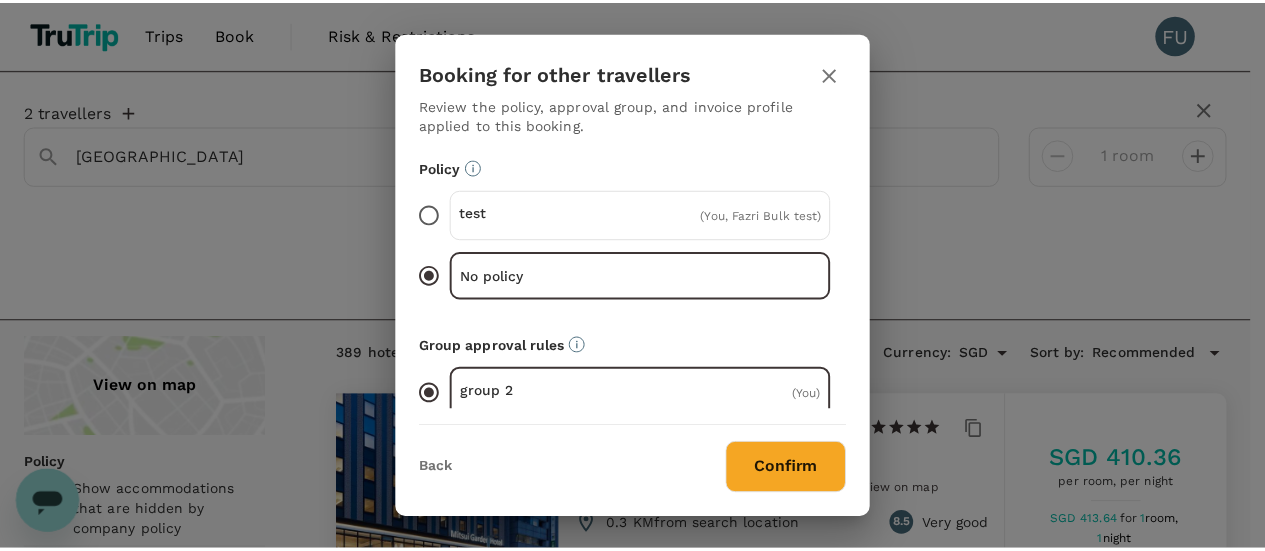 scroll, scrollTop: 0, scrollLeft: 0, axis: both 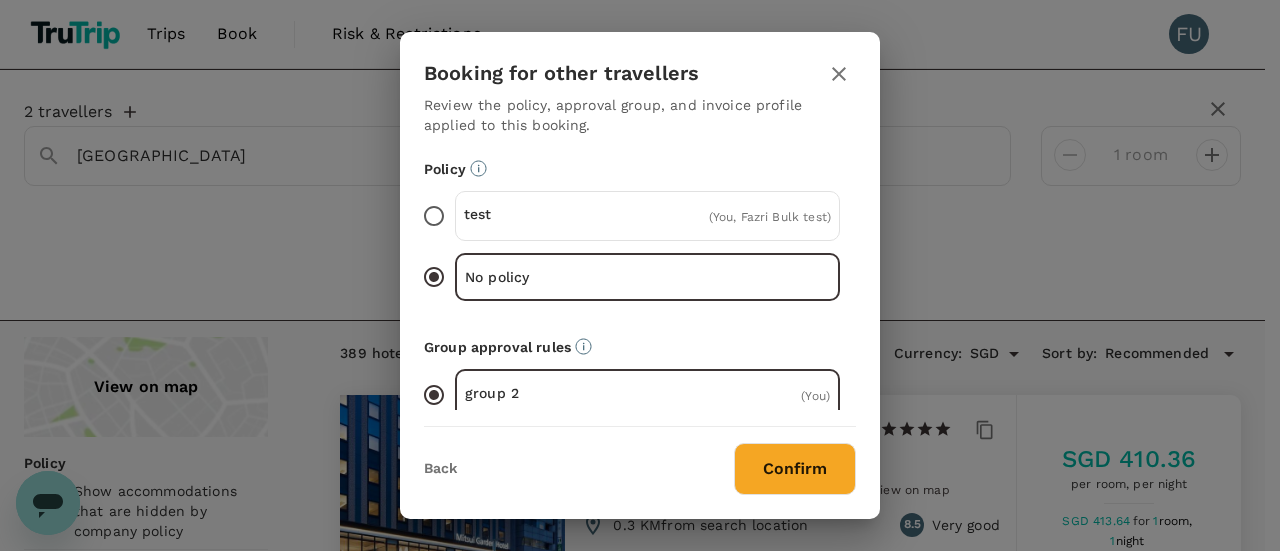 click on "Confirm" at bounding box center [795, 469] 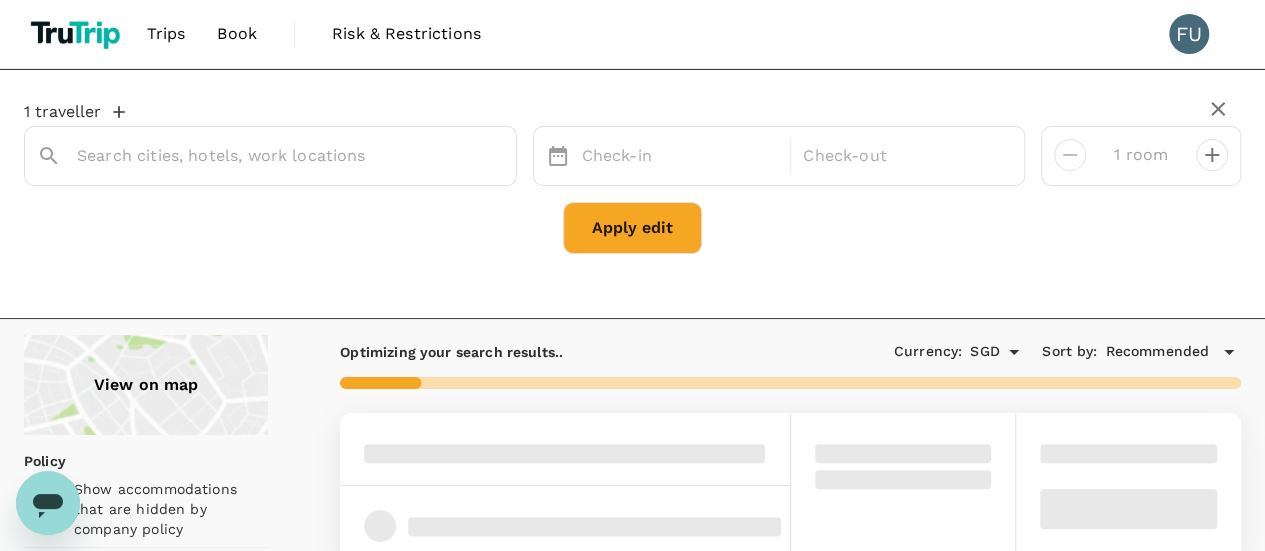 type on "[GEOGRAPHIC_DATA]" 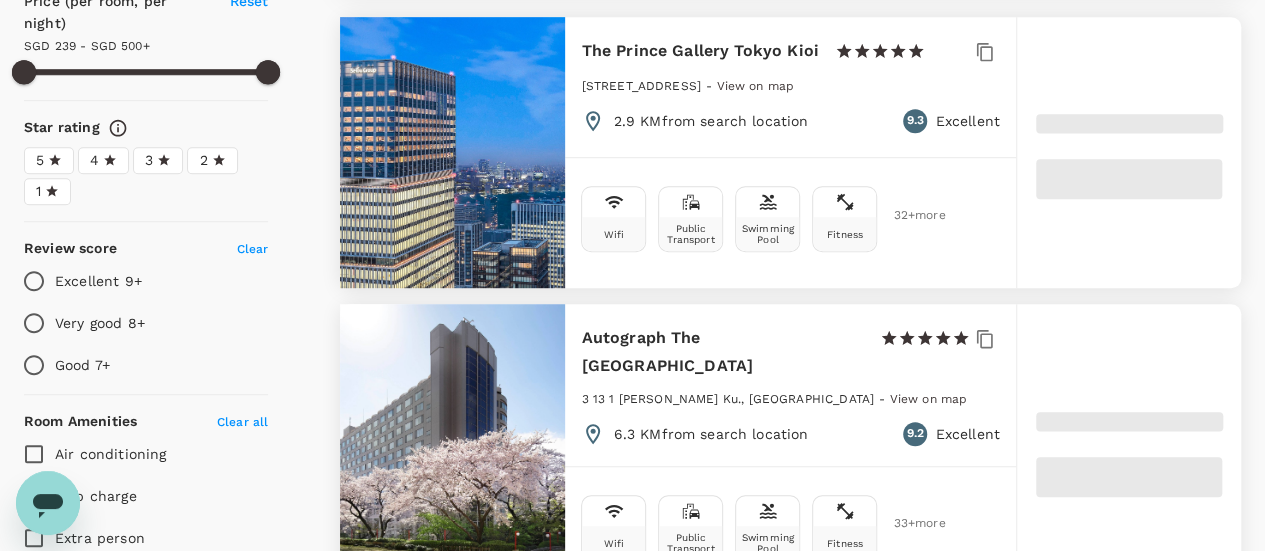 scroll, scrollTop: 400, scrollLeft: 0, axis: vertical 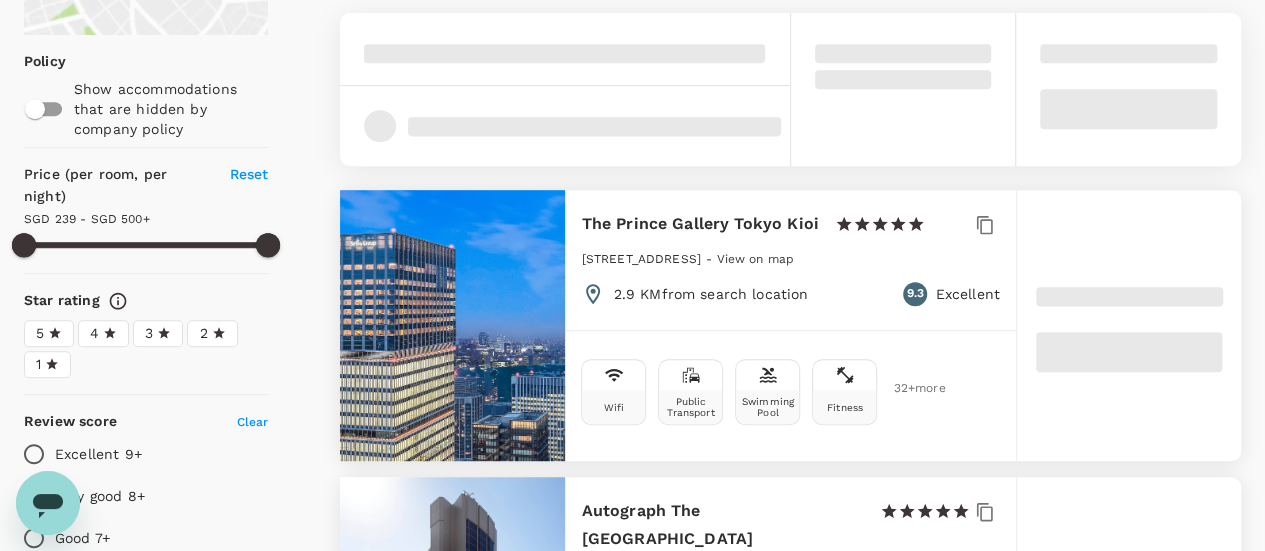 type on "542.06" 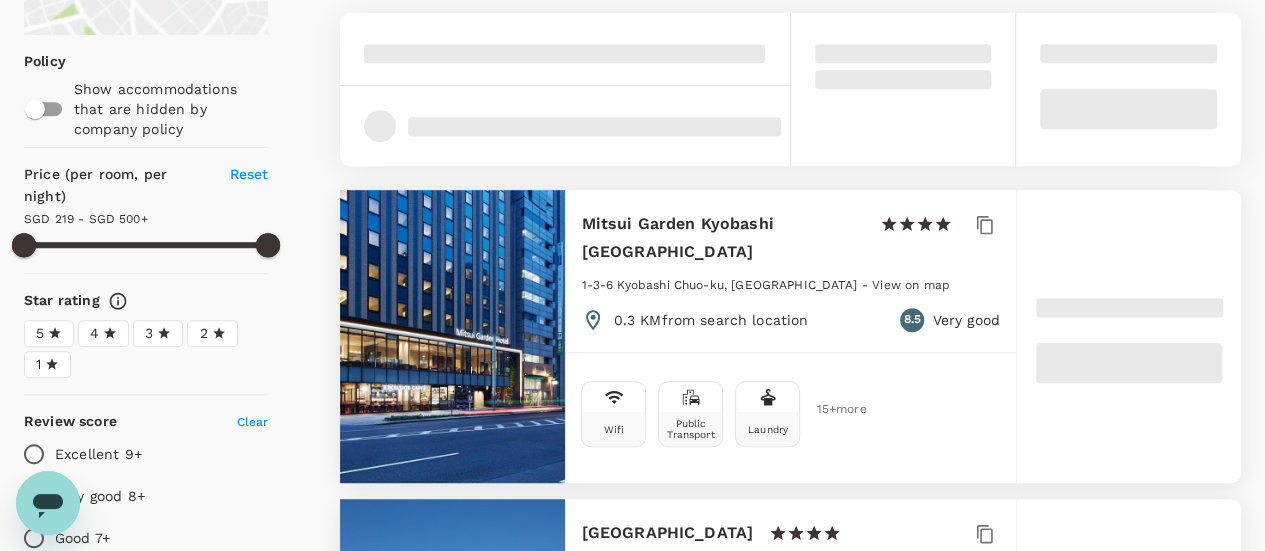 type on "238.06" 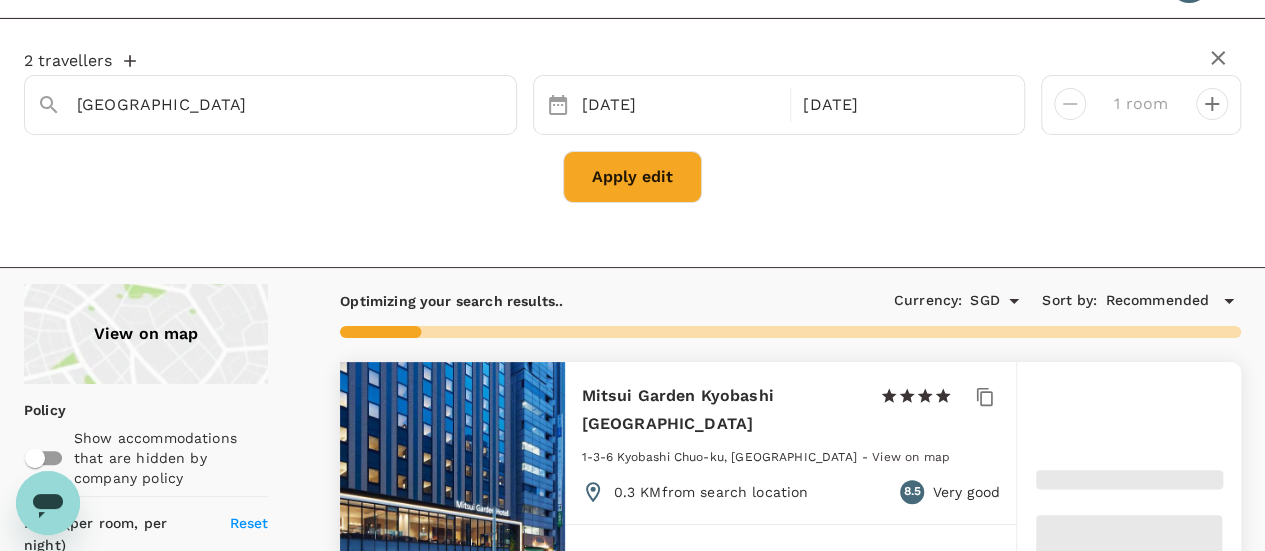 scroll, scrollTop: 0, scrollLeft: 0, axis: both 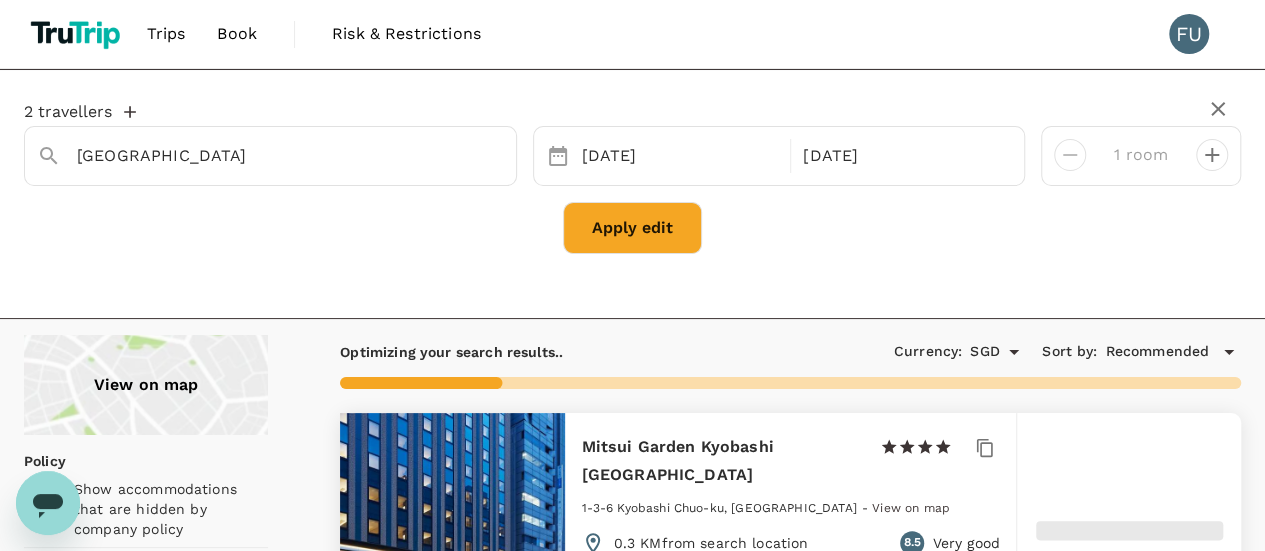 type on "542.21" 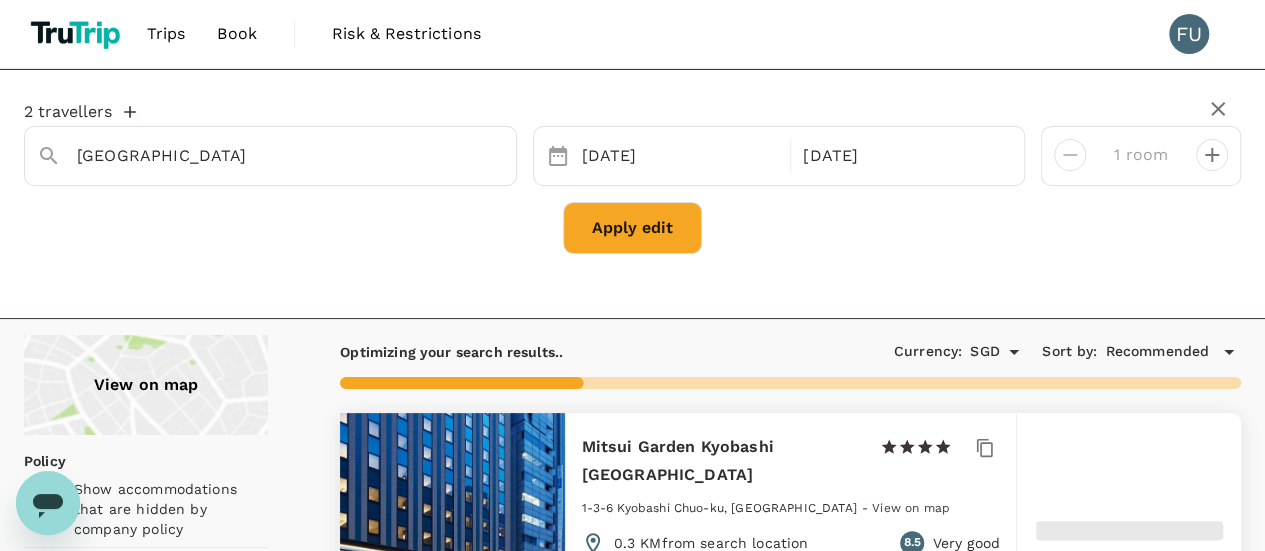 type on "147.21" 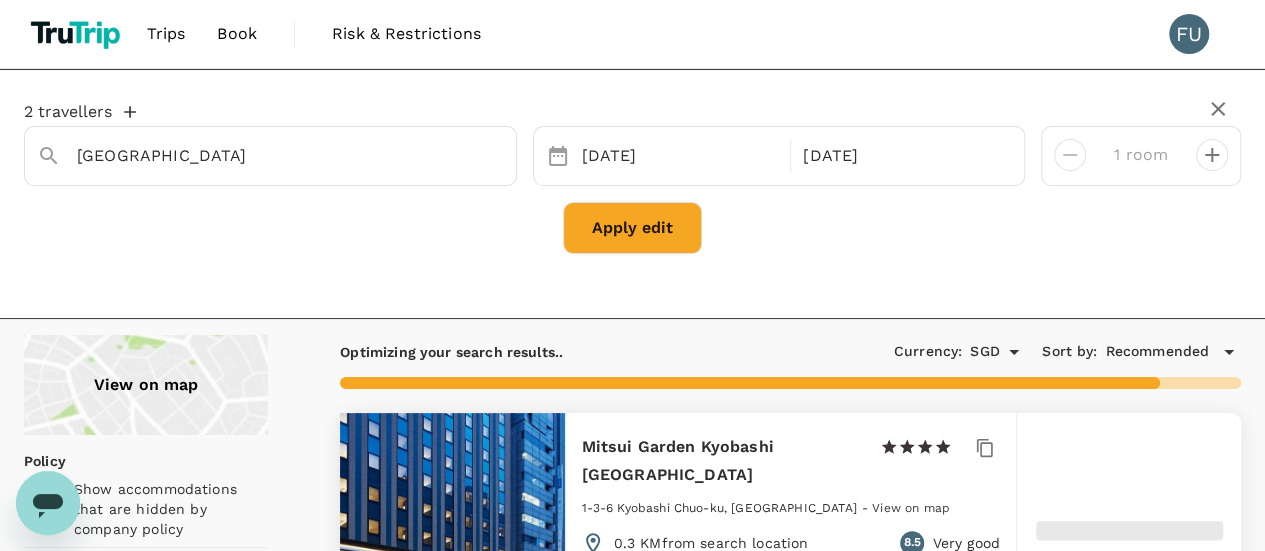 type on "542.21" 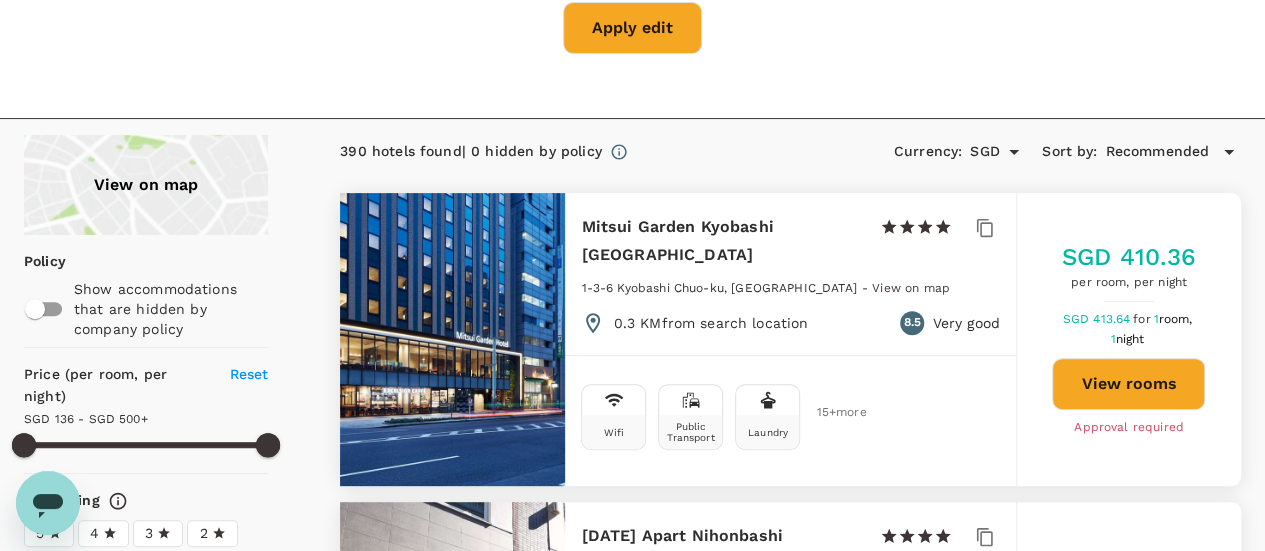 scroll, scrollTop: 0, scrollLeft: 0, axis: both 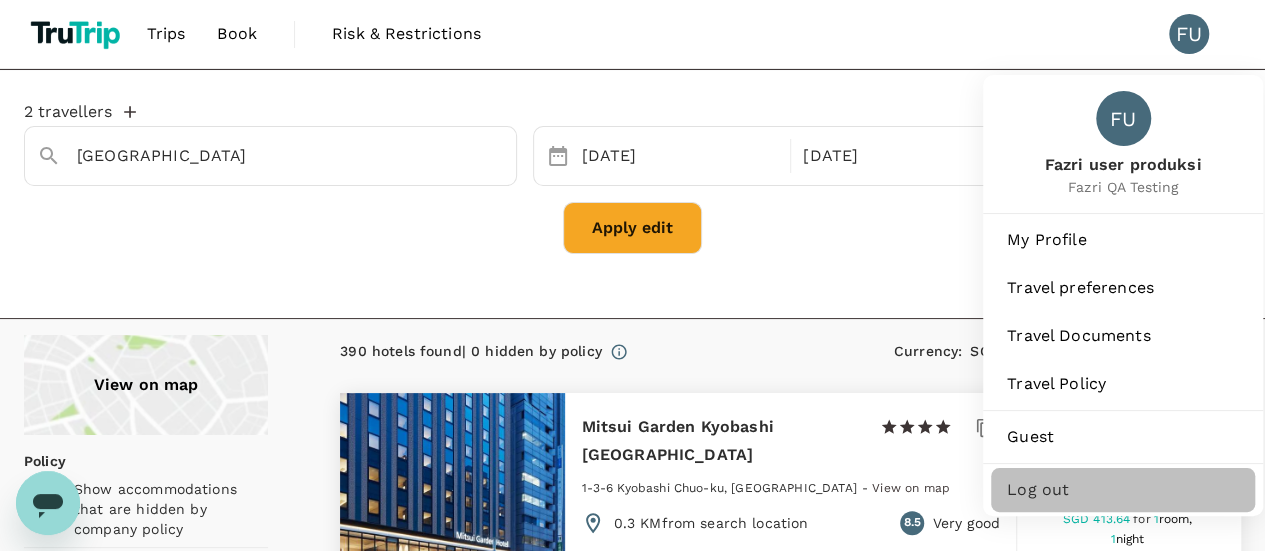 click on "Log out" at bounding box center (1123, 490) 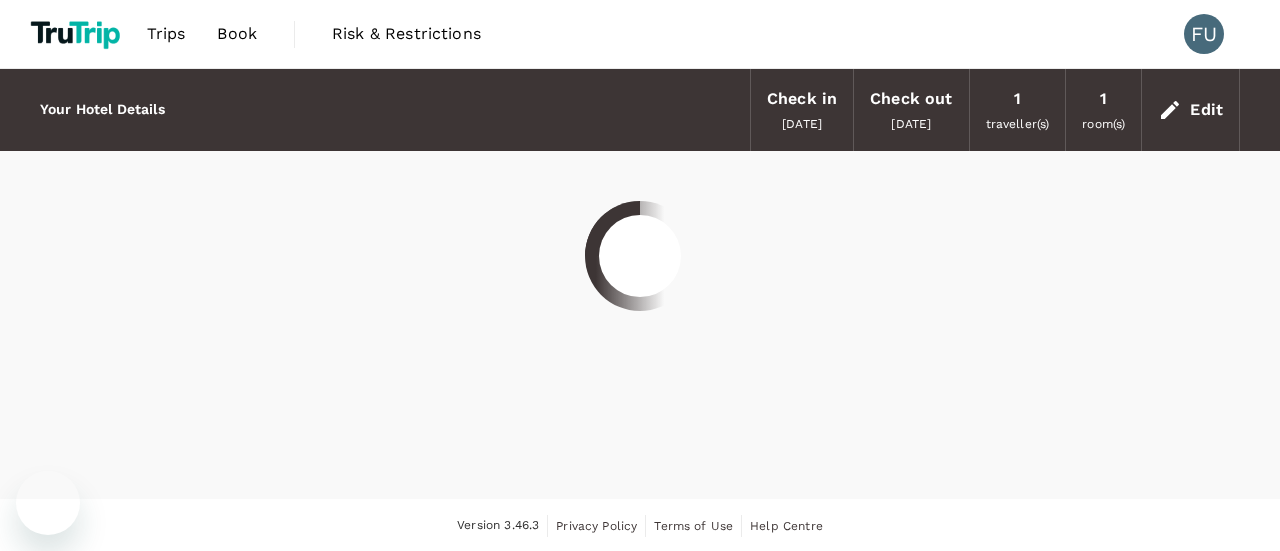 scroll, scrollTop: 0, scrollLeft: 0, axis: both 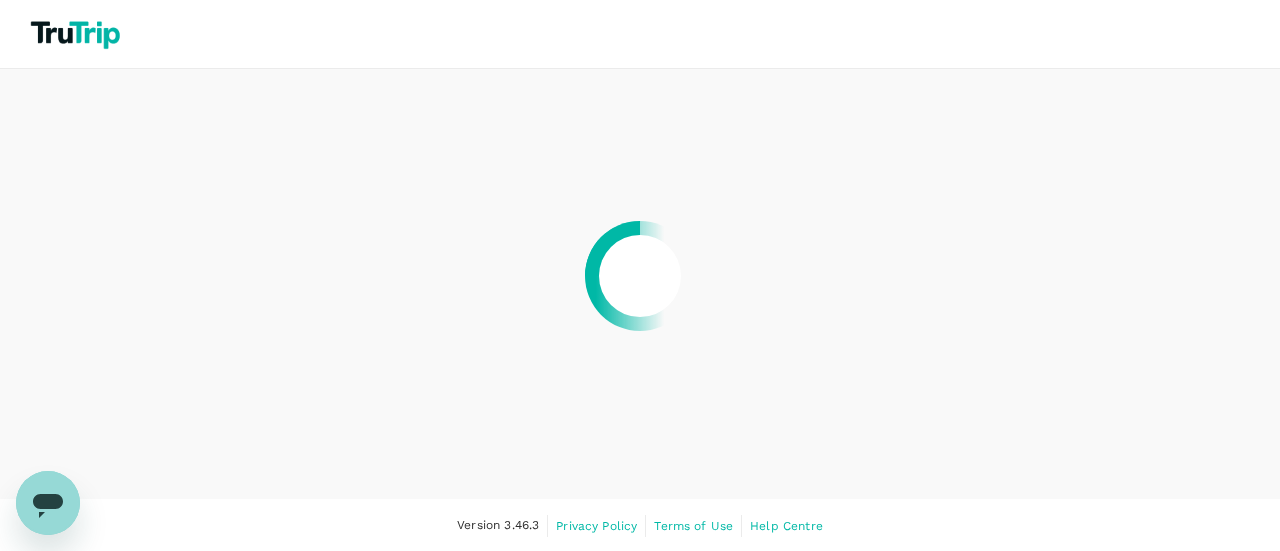 click at bounding box center (640, 275) 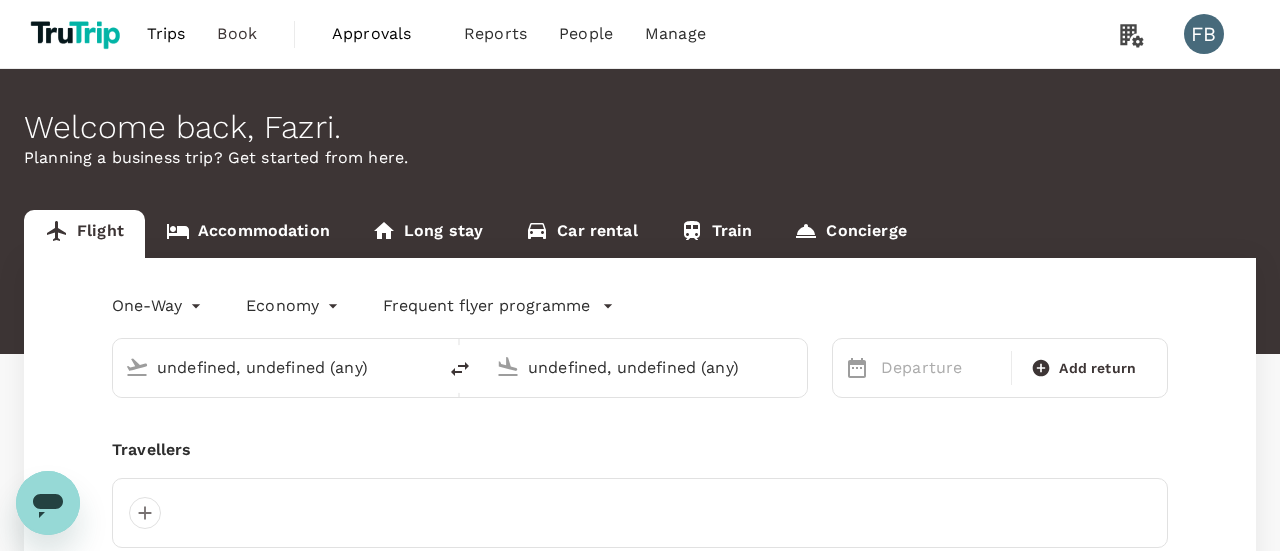 type 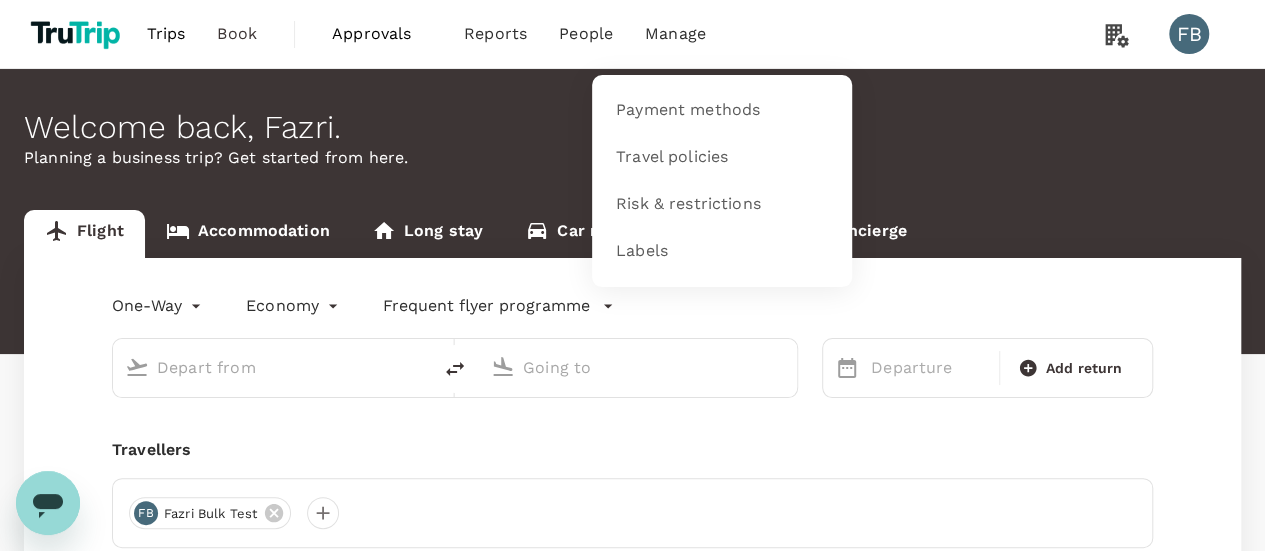 type on "Kuching Intl (KCH)" 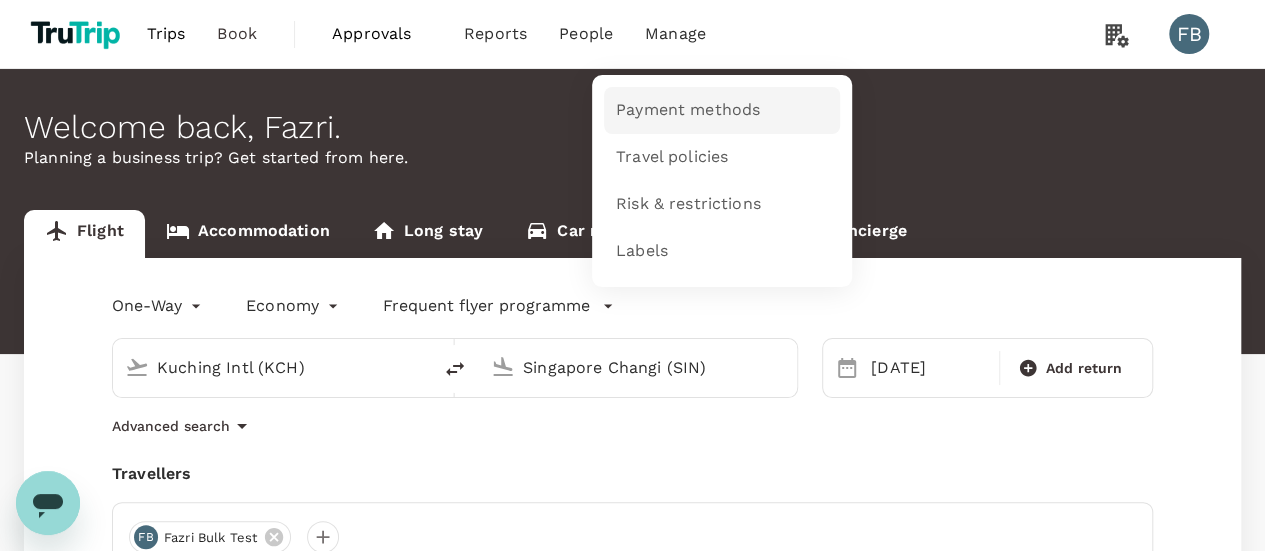 click on "Payment methods" at bounding box center [688, 110] 